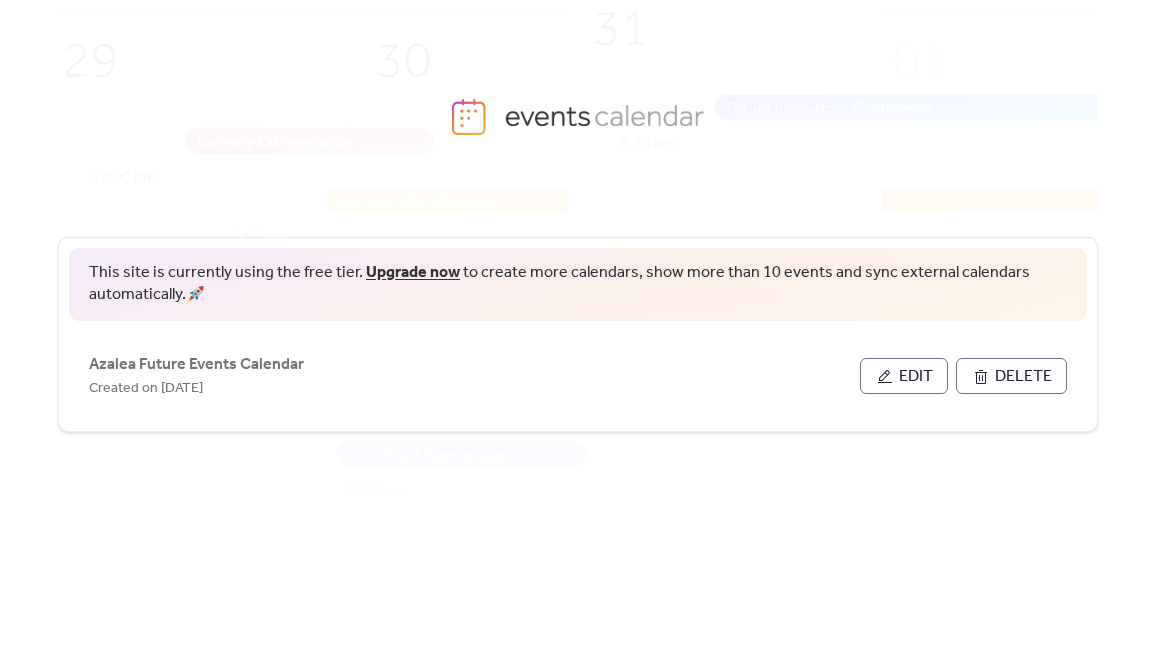 scroll, scrollTop: 0, scrollLeft: 0, axis: both 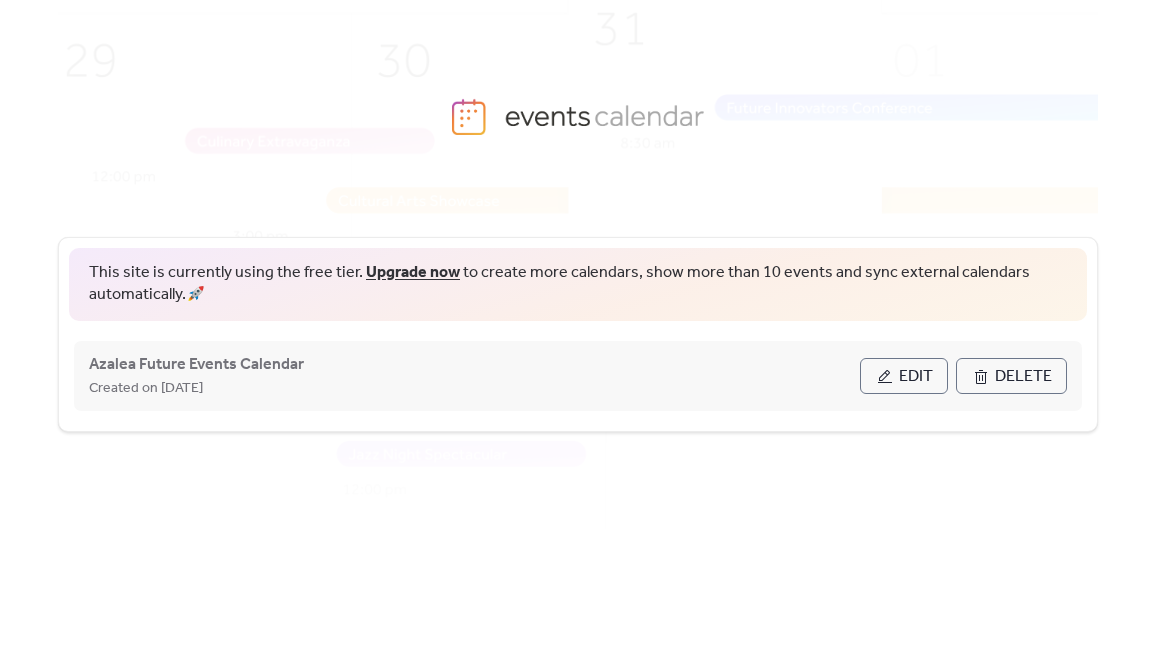 click on "Edit" at bounding box center (916, 377) 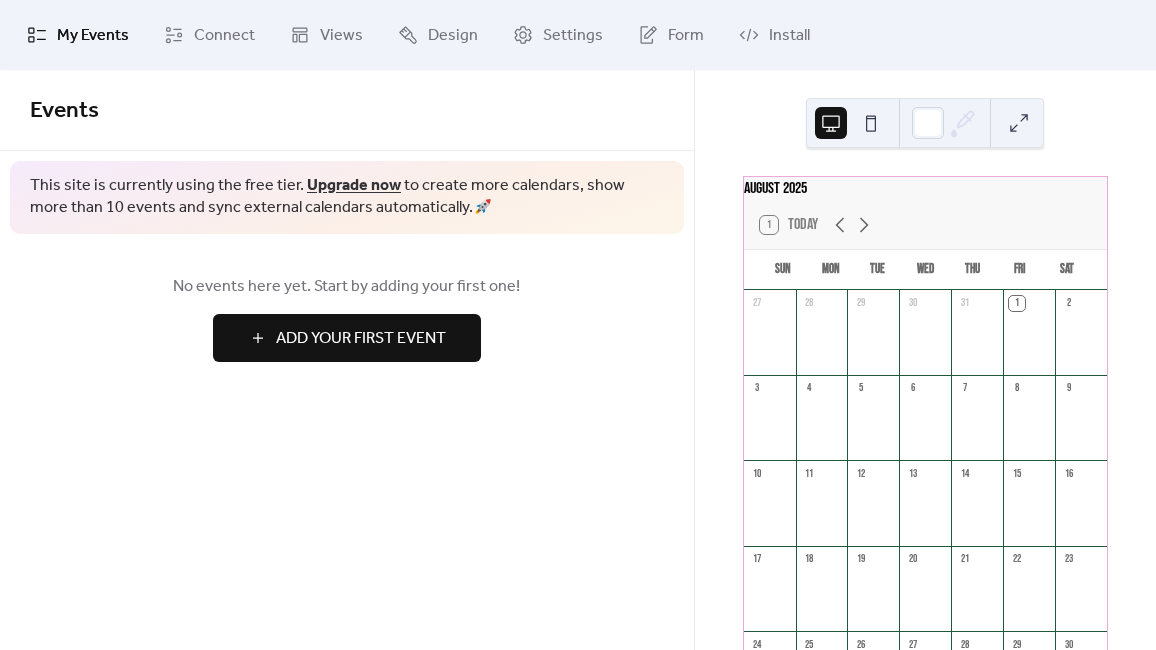 click on "Add Your First Event" at bounding box center [361, 339] 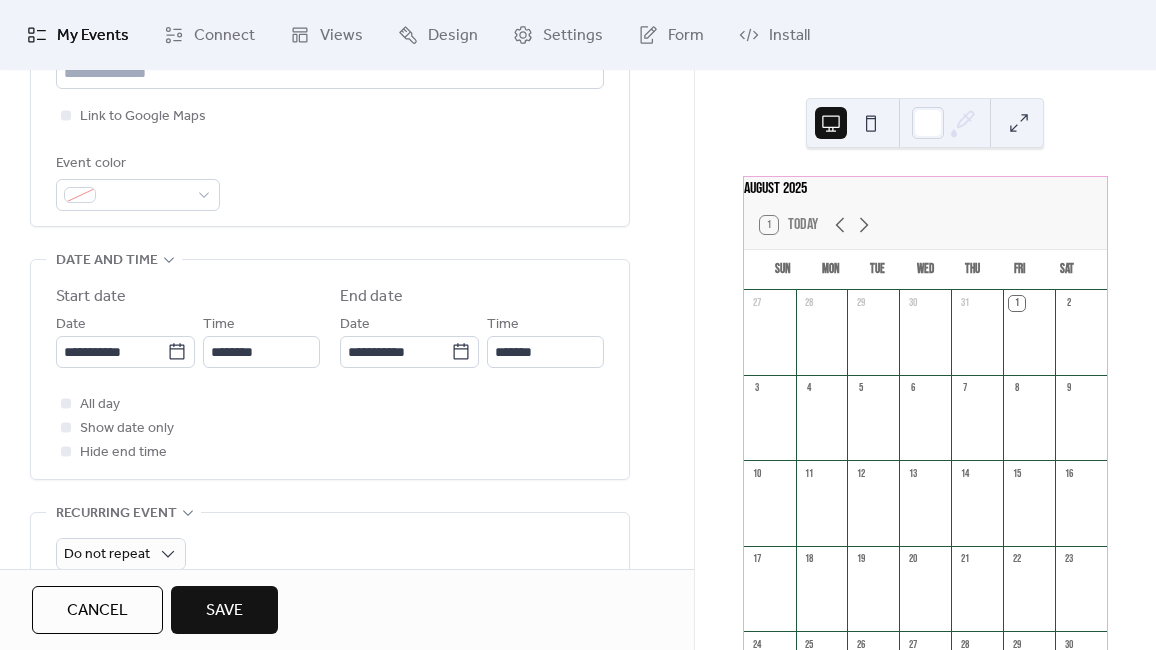 scroll, scrollTop: 525, scrollLeft: 0, axis: vertical 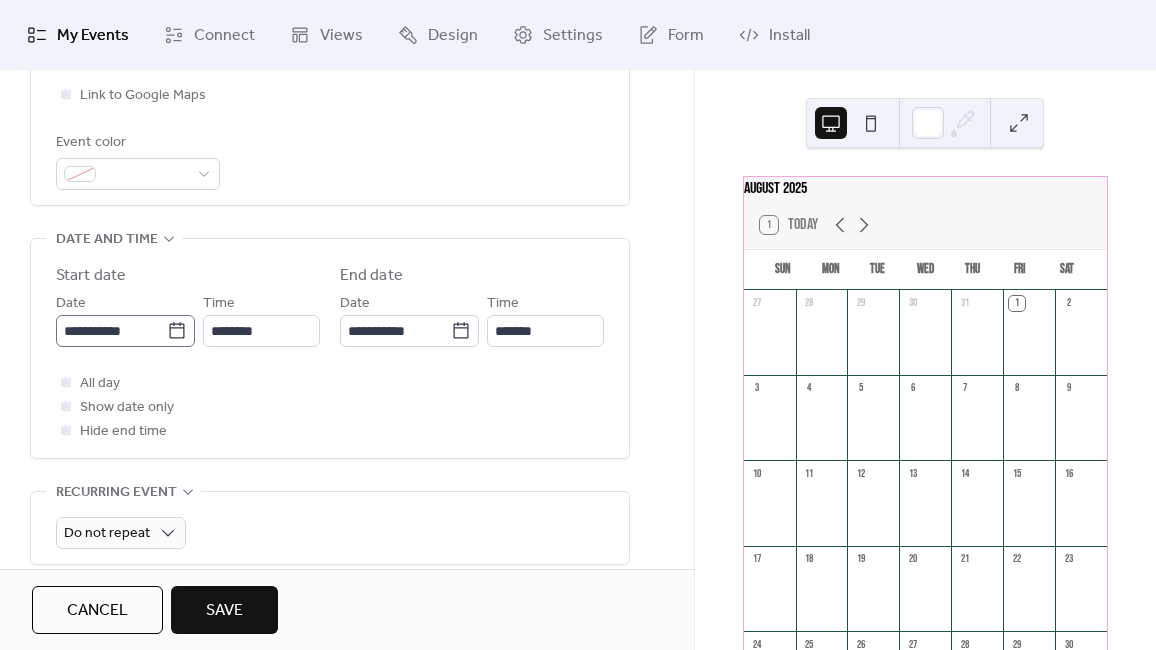 type on "**********" 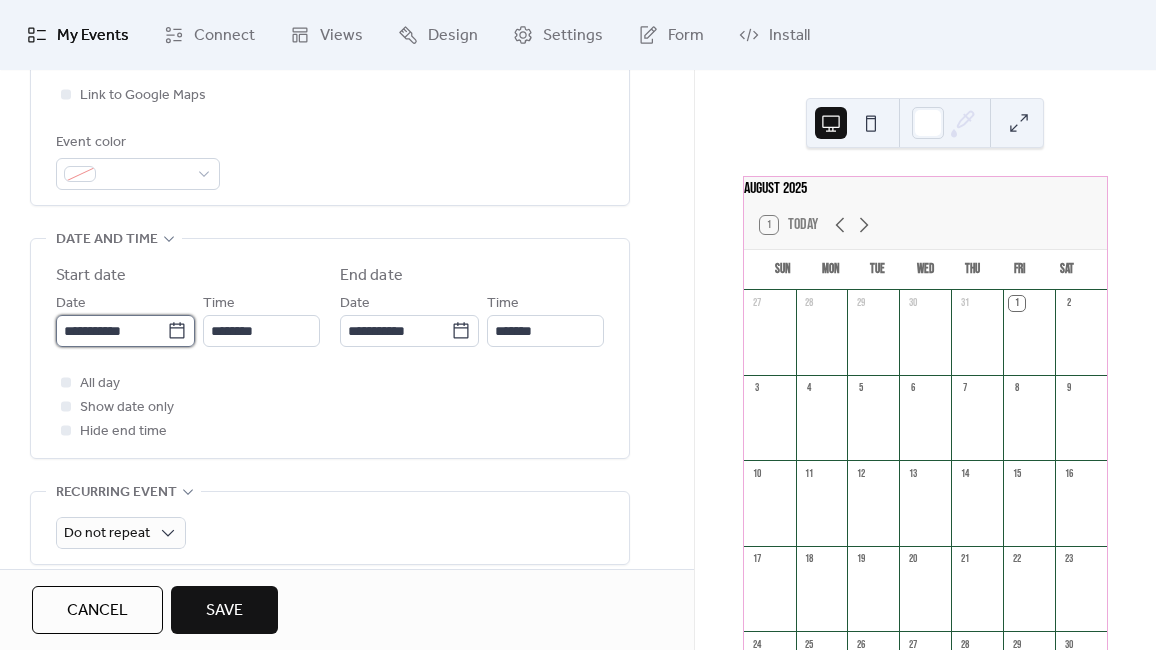 click on "**********" at bounding box center (111, 331) 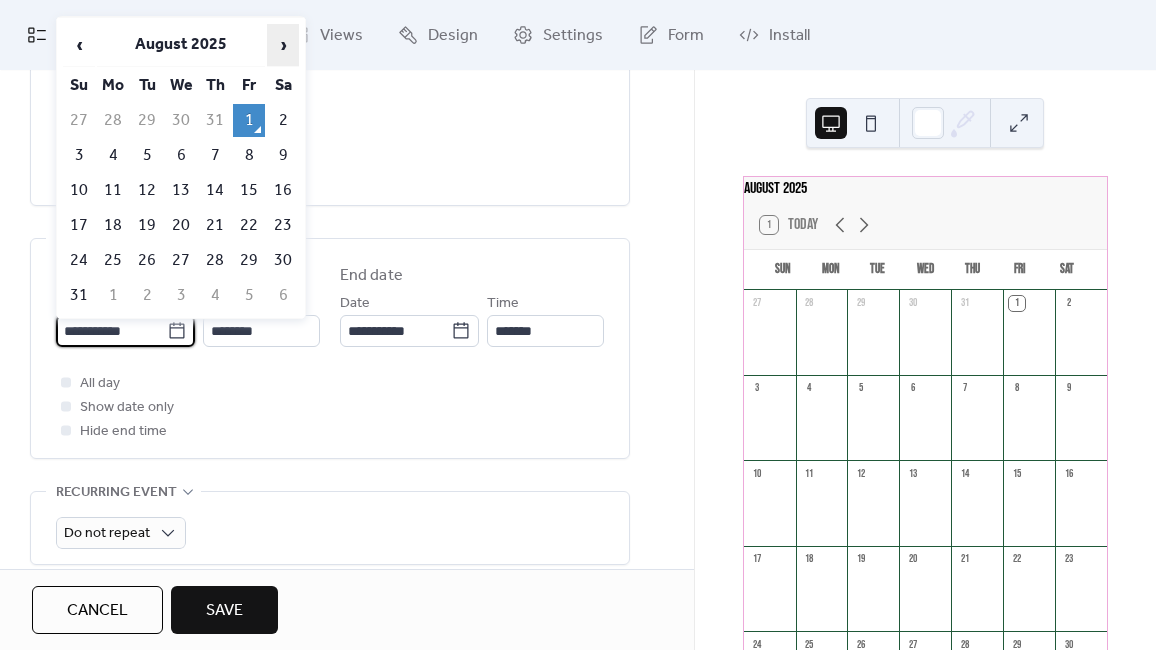 click on "›" at bounding box center [283, 45] 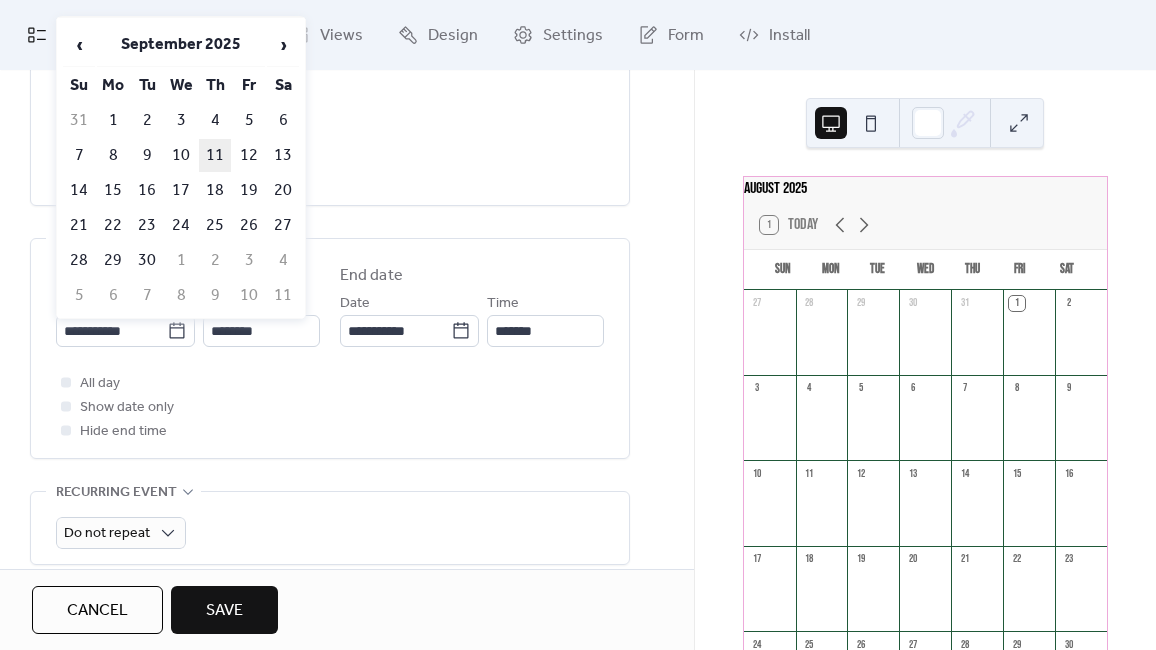click on "11" at bounding box center (215, 155) 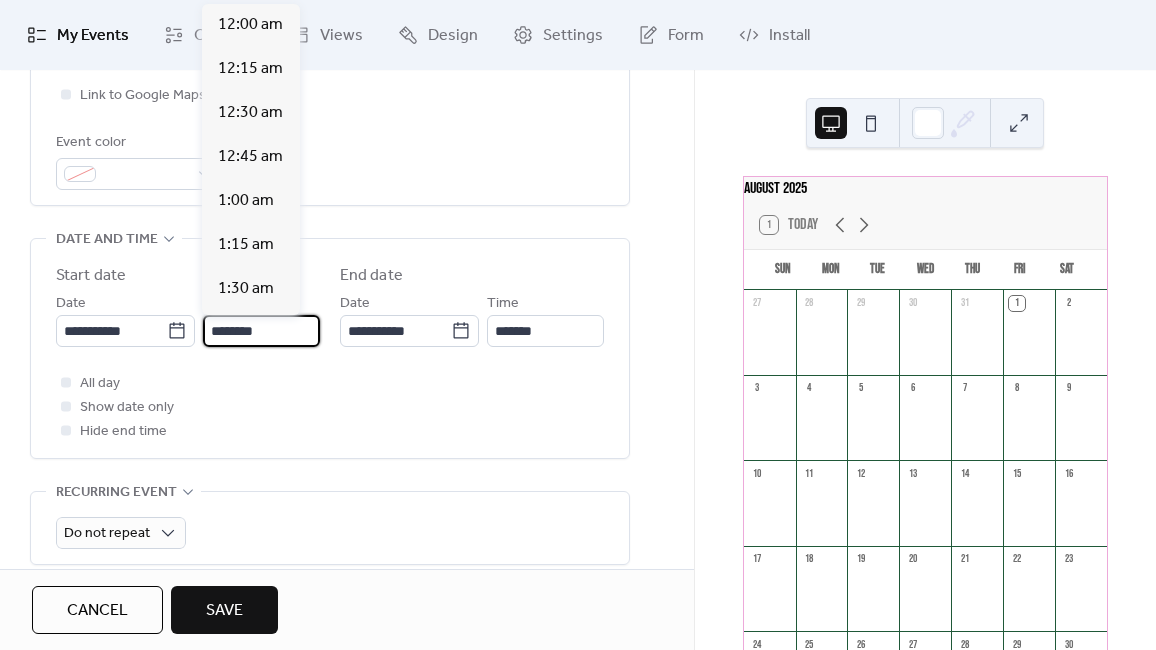 click on "********" at bounding box center (261, 331) 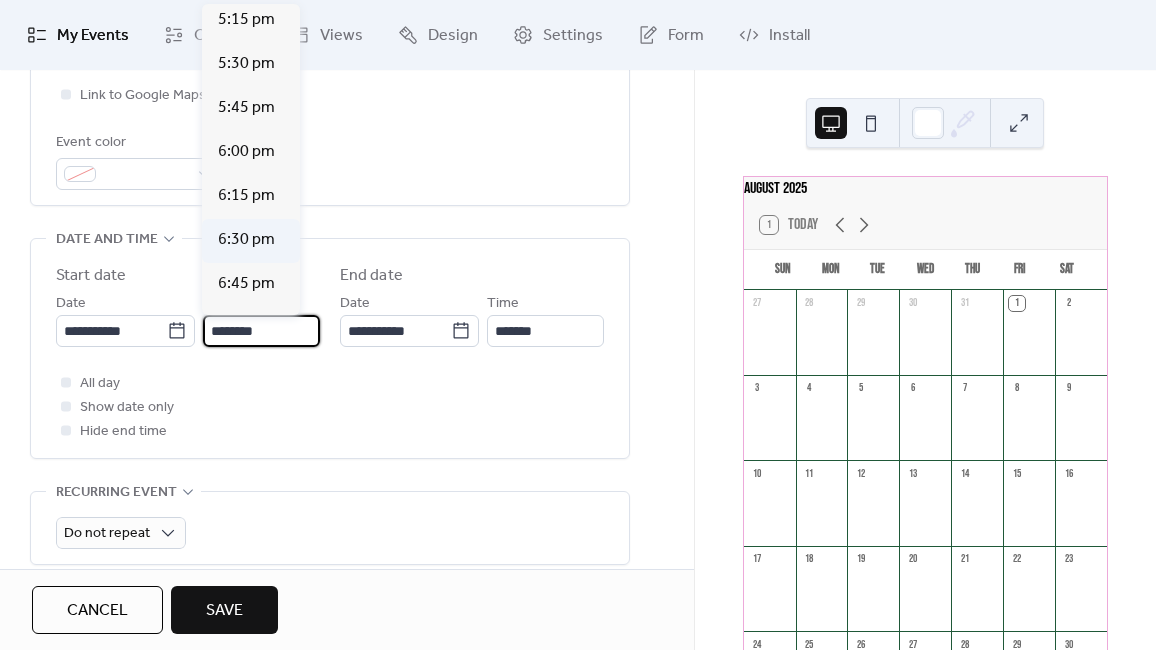 scroll, scrollTop: 3042, scrollLeft: 0, axis: vertical 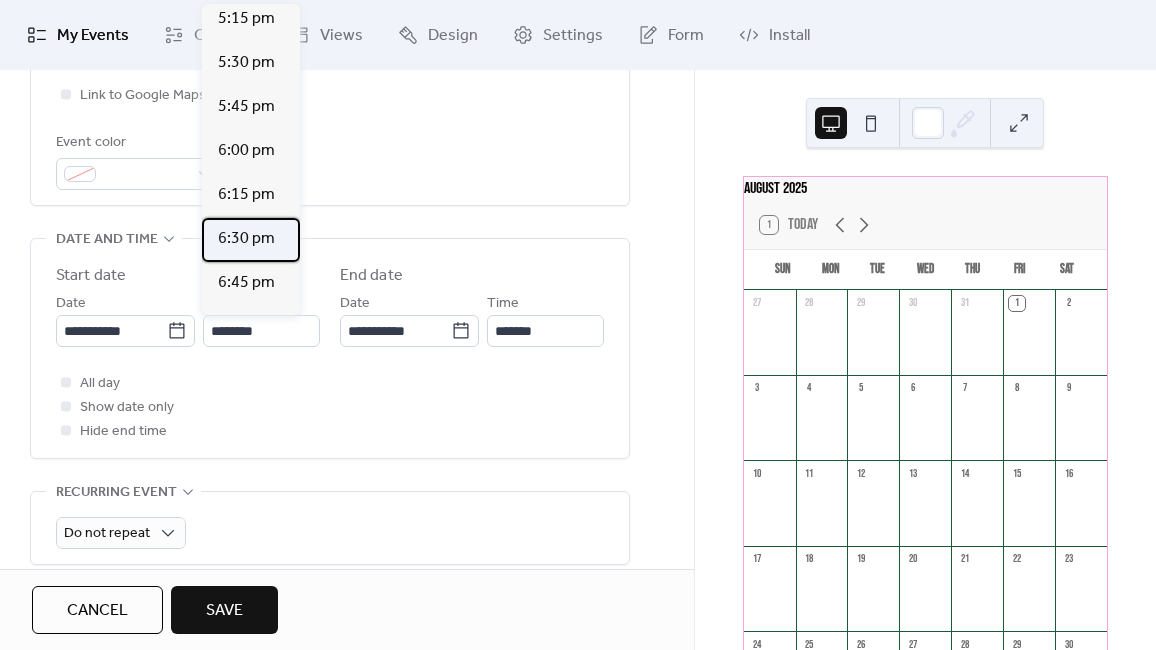 click on "6:30 pm" at bounding box center (246, 239) 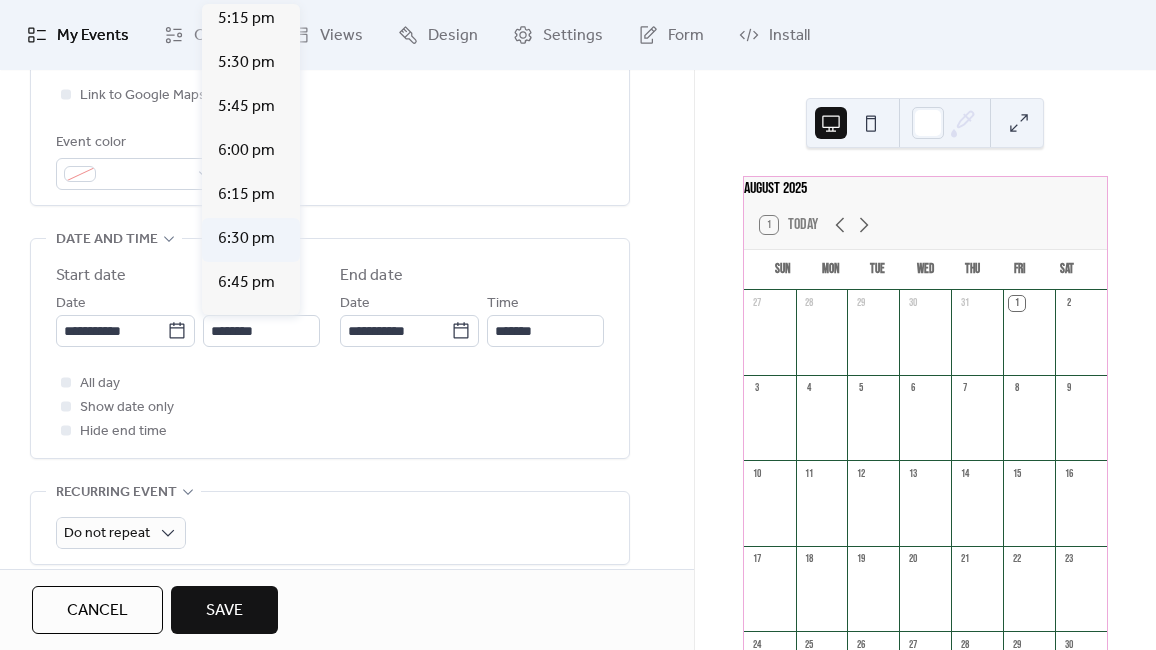 type on "*******" 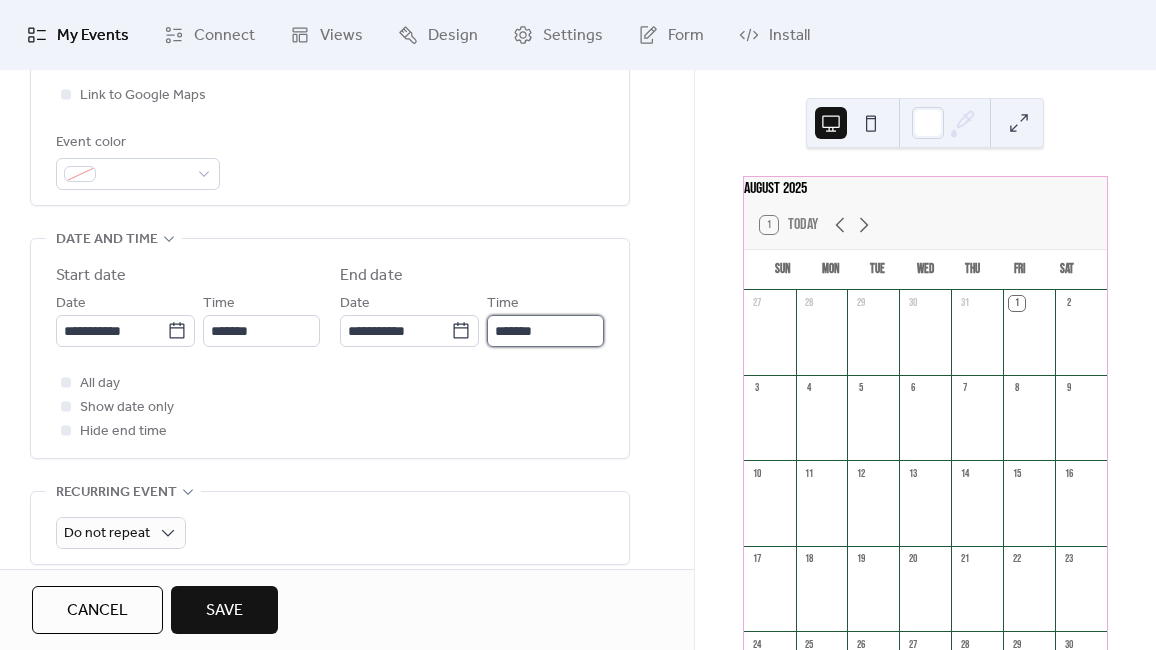 click on "*******" at bounding box center (545, 331) 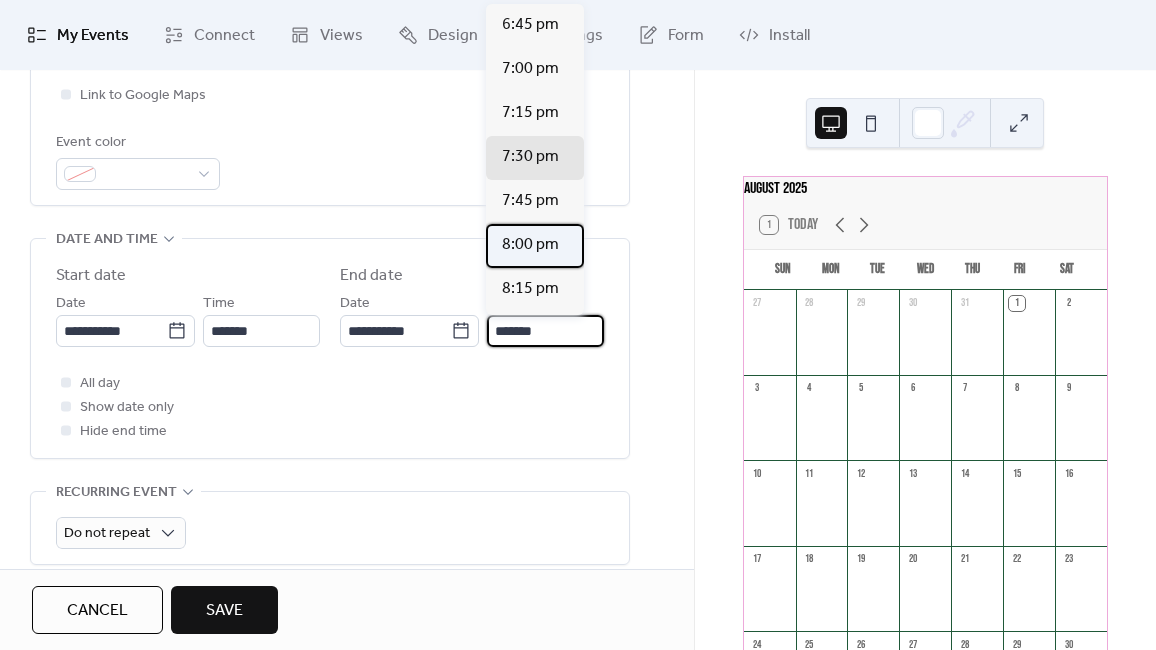 click on "8:00 pm" at bounding box center [530, 245] 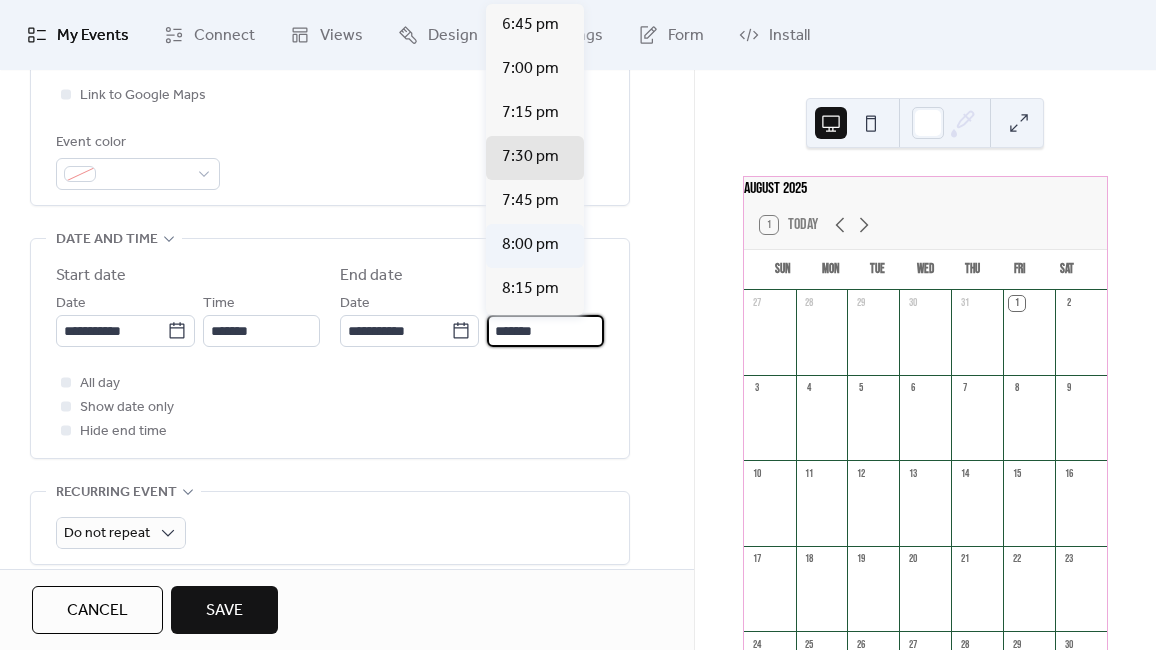 type on "*******" 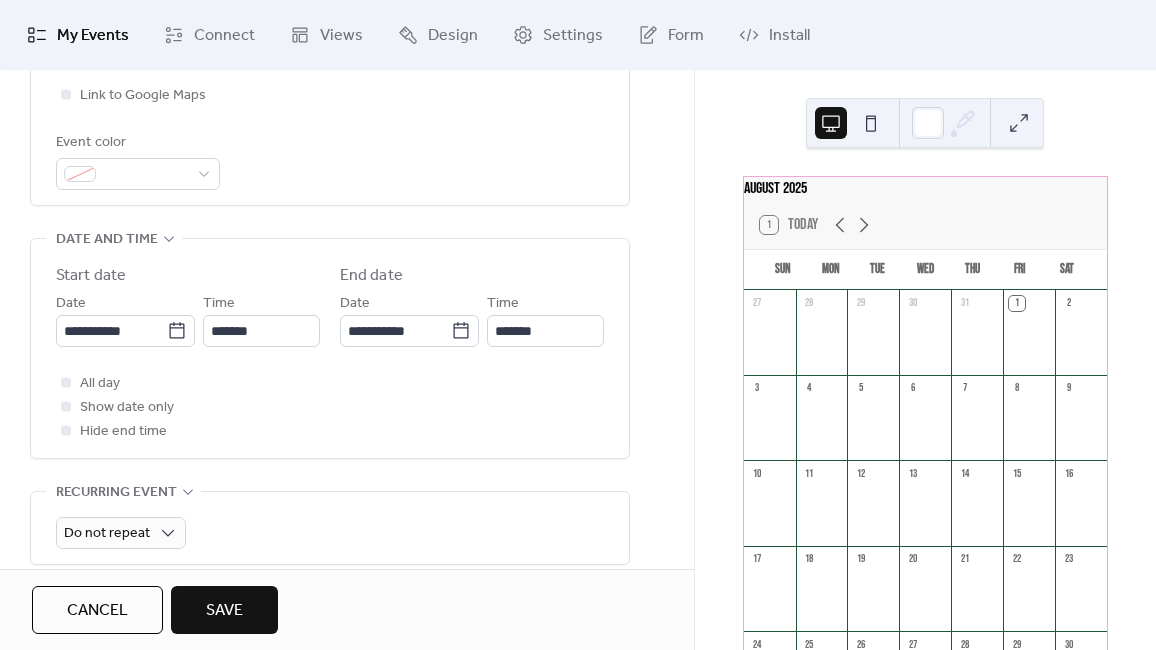 click on "All day Show date only Hide end time" at bounding box center [330, 407] 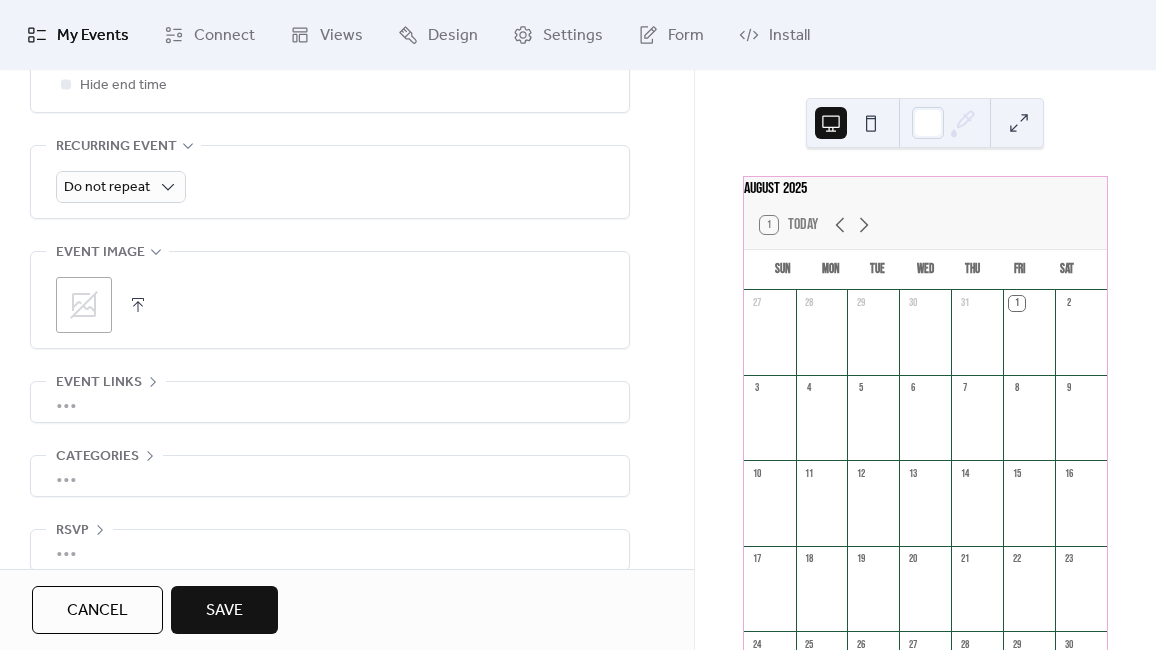scroll, scrollTop: 897, scrollLeft: 0, axis: vertical 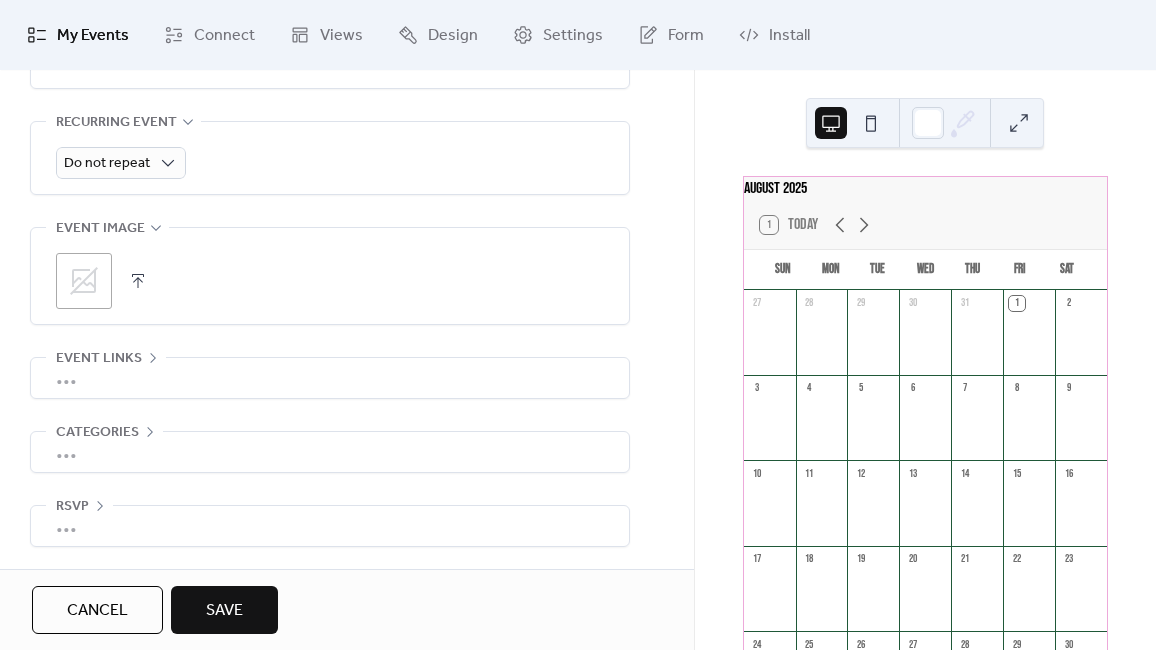 click on "Save" at bounding box center (224, 611) 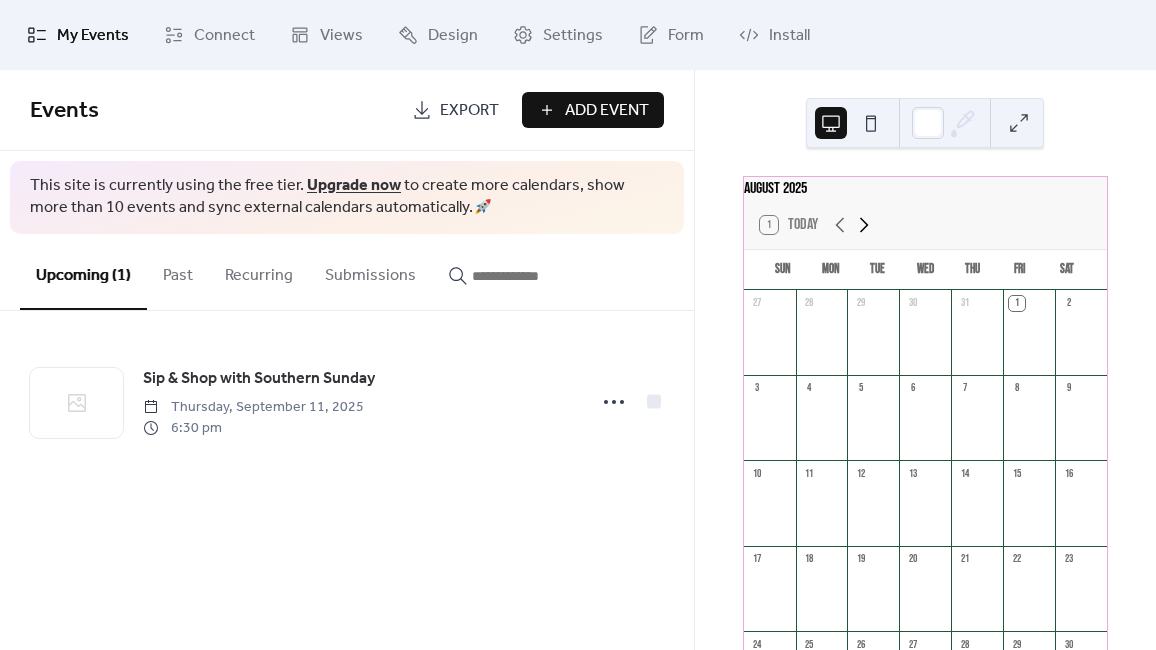 click 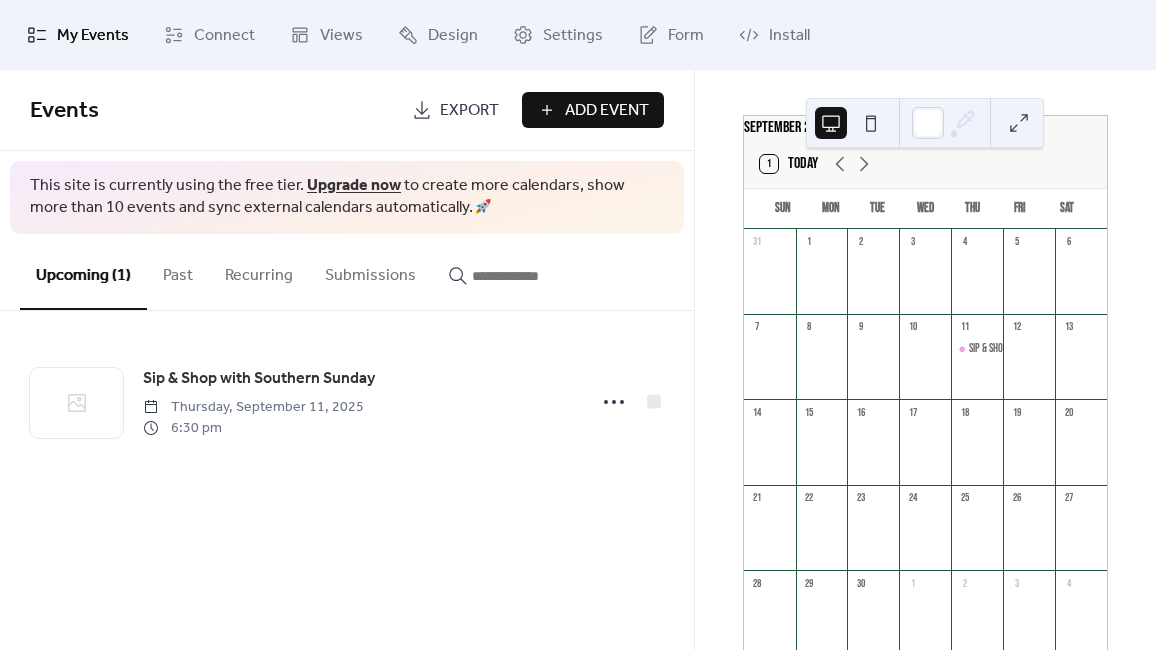 scroll, scrollTop: 78, scrollLeft: 0, axis: vertical 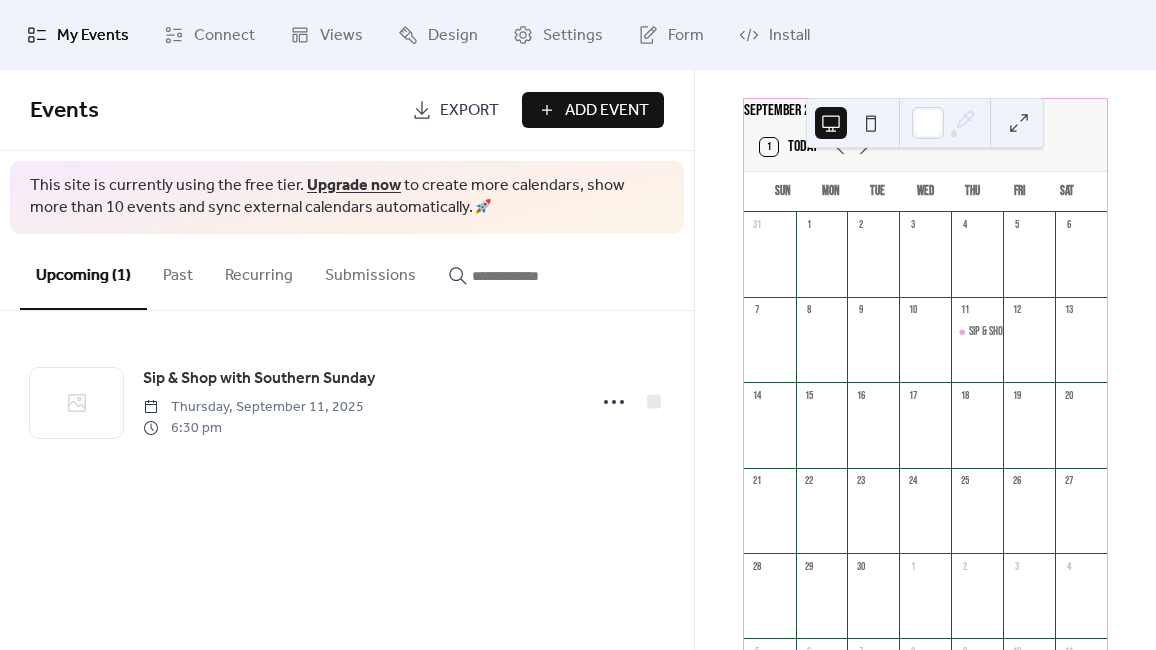 click on "Add Event" at bounding box center (607, 111) 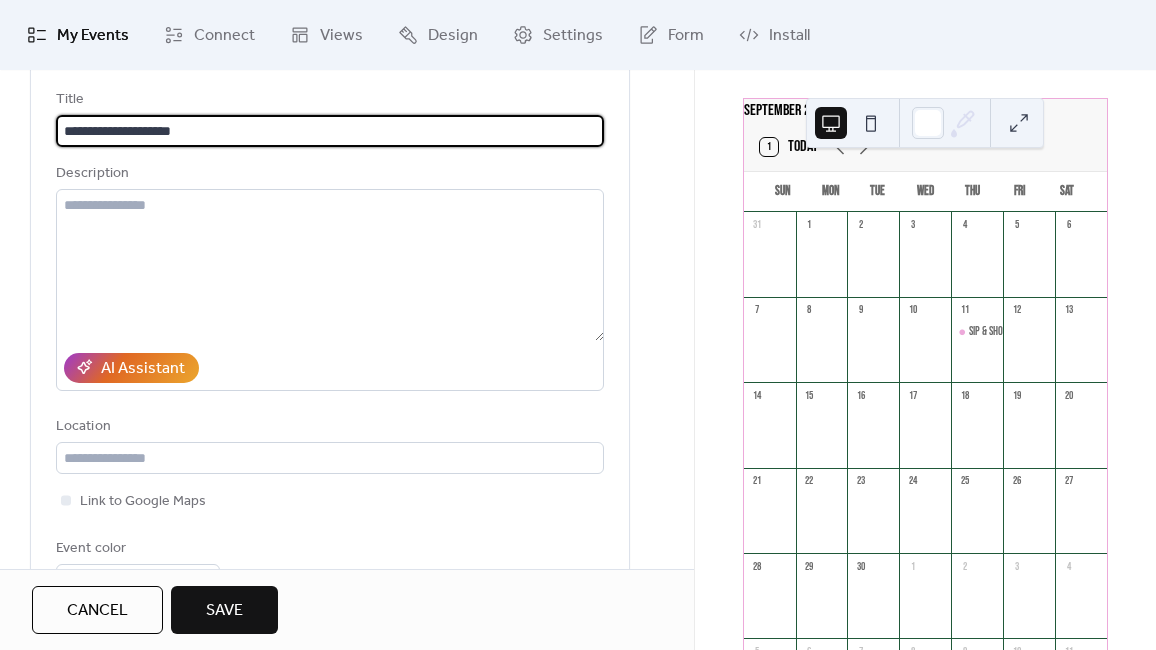 scroll, scrollTop: 129, scrollLeft: 0, axis: vertical 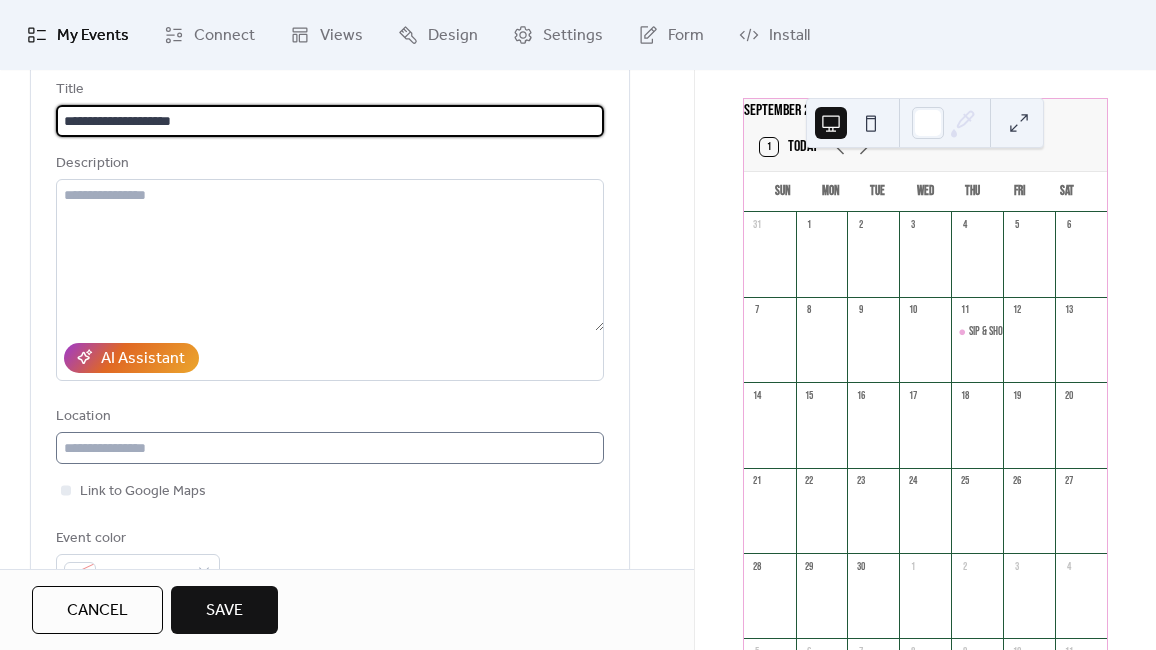 type on "**********" 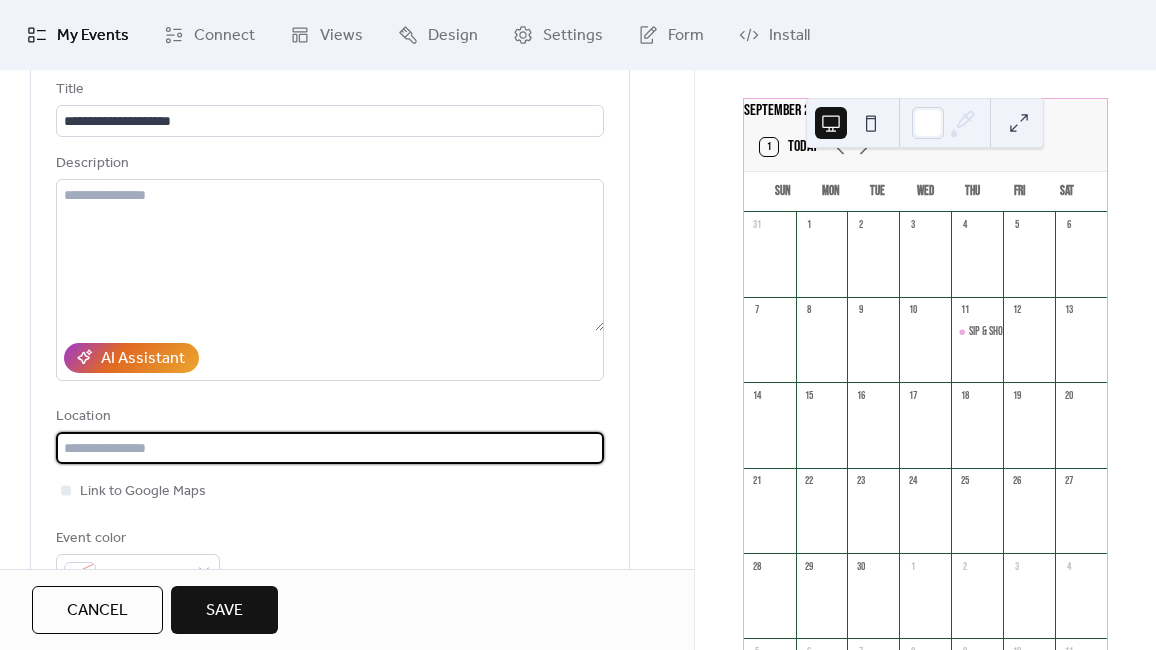 click at bounding box center [330, 448] 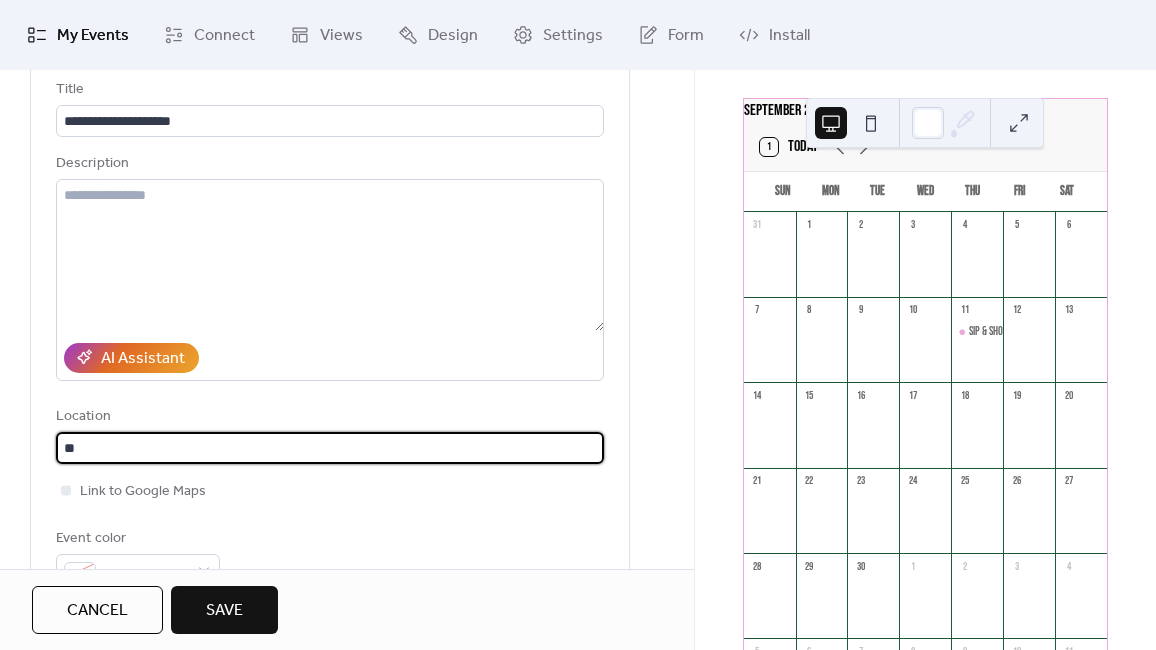 type on "*" 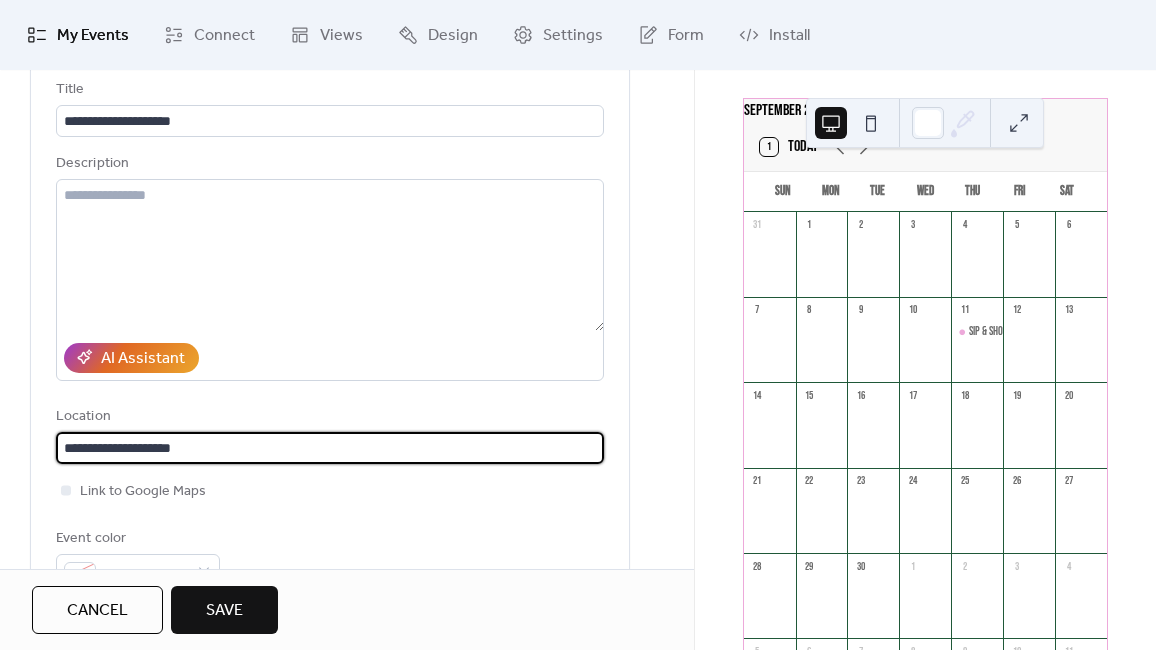 type on "**********" 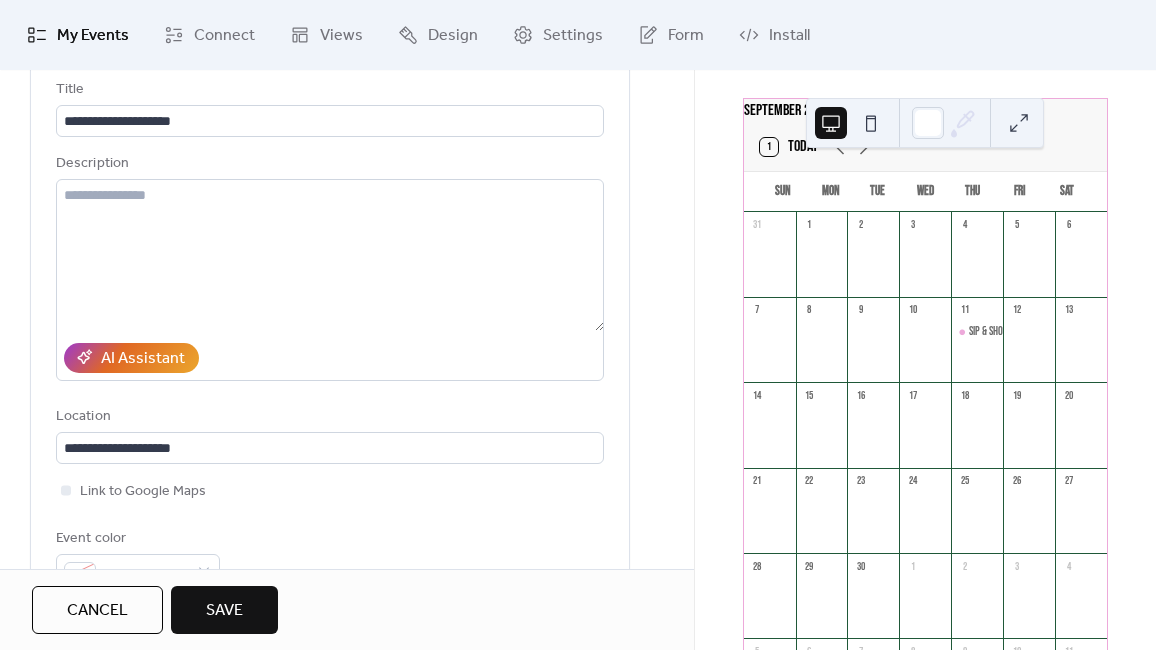 click on "Link to Google Maps" at bounding box center (330, 491) 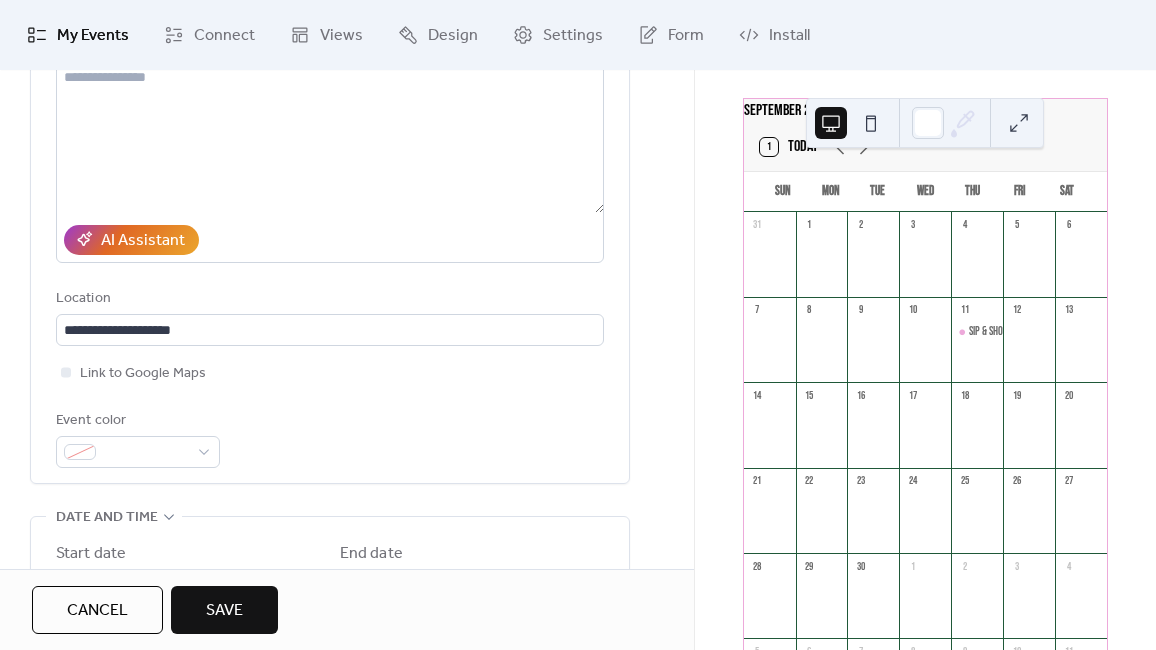scroll, scrollTop: 257, scrollLeft: 0, axis: vertical 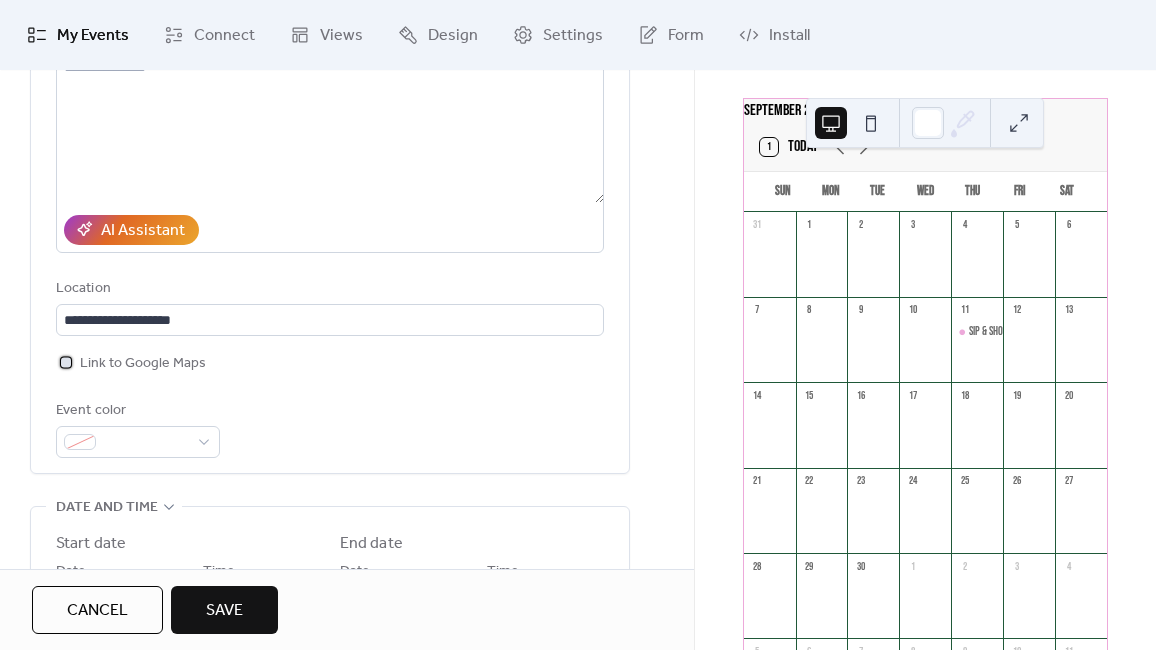 click on "Link to Google Maps" at bounding box center [143, 364] 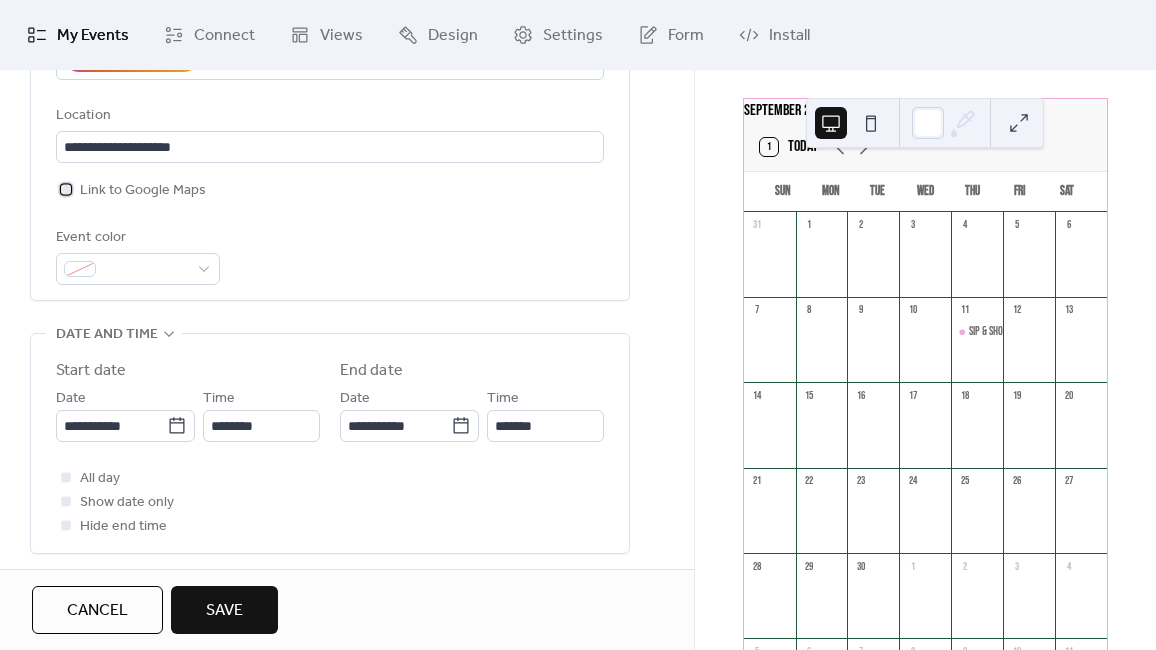 scroll, scrollTop: 485, scrollLeft: 0, axis: vertical 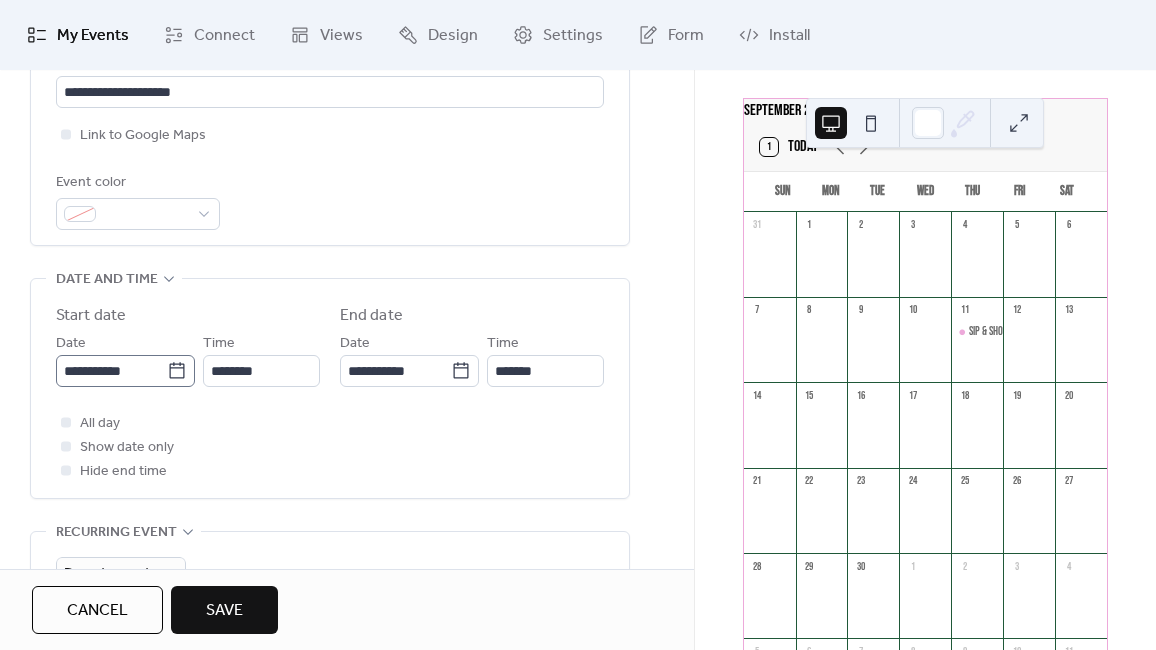 click 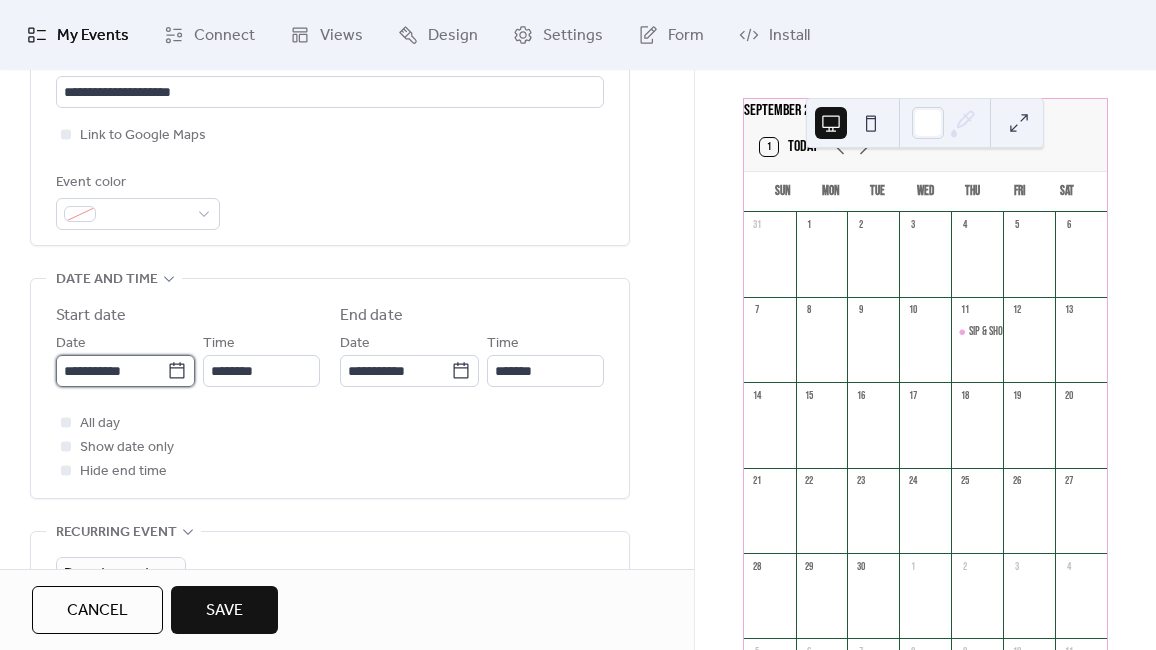 click on "**********" at bounding box center (111, 371) 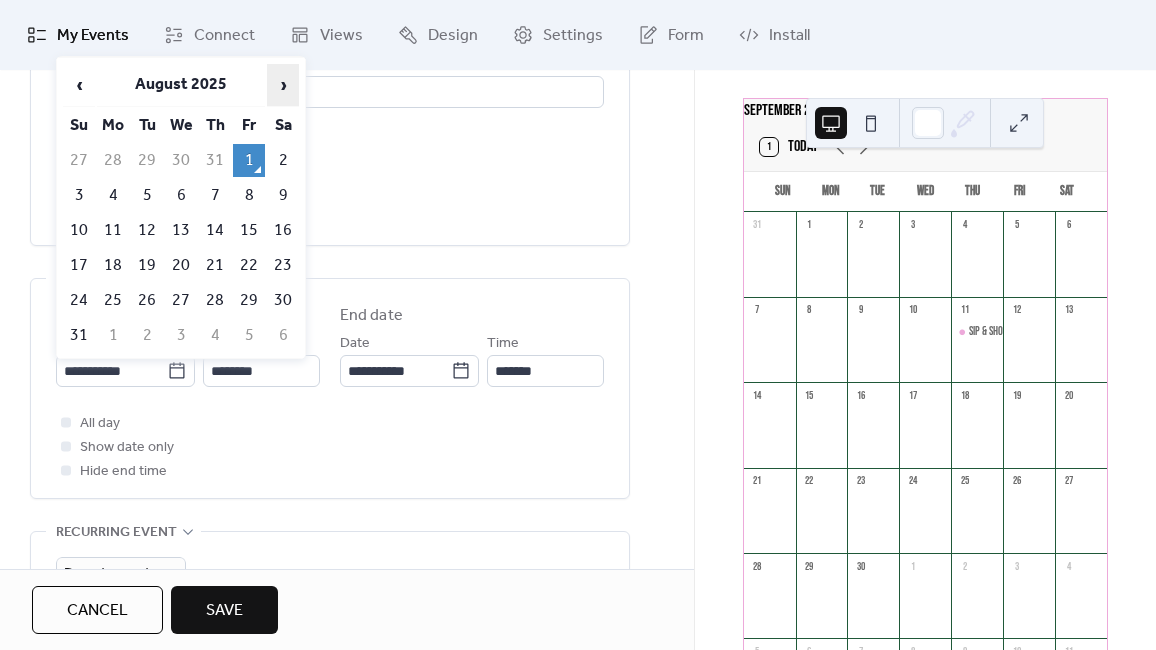 click on "›" at bounding box center [283, 85] 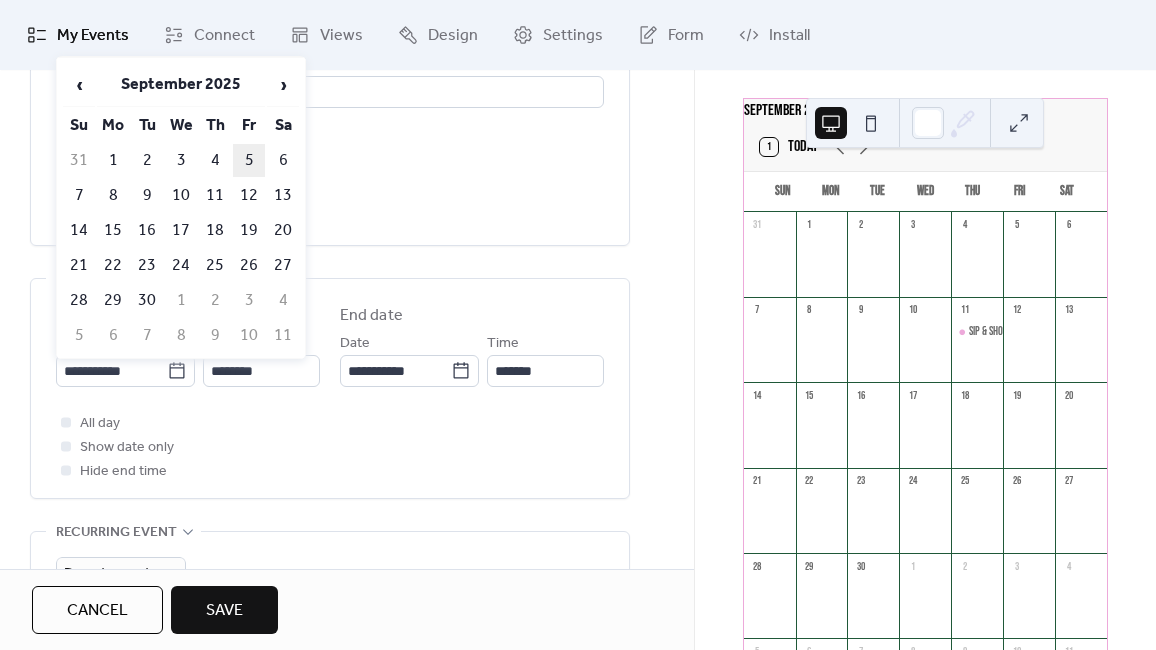 click on "5" at bounding box center [249, 160] 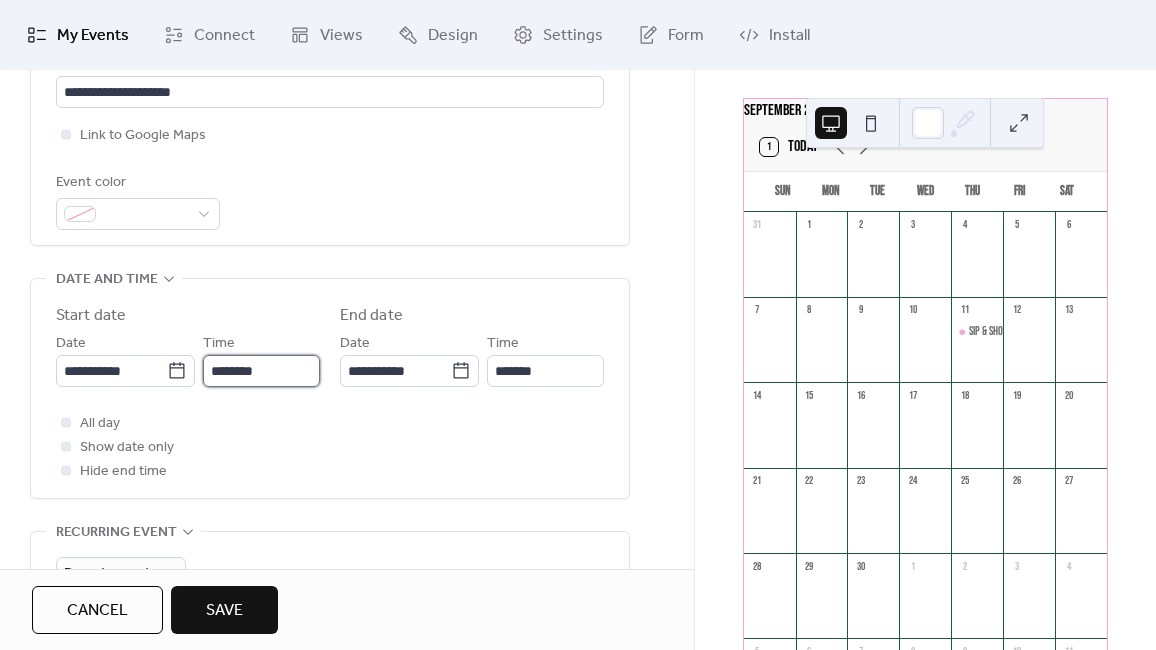 click on "********" at bounding box center [261, 371] 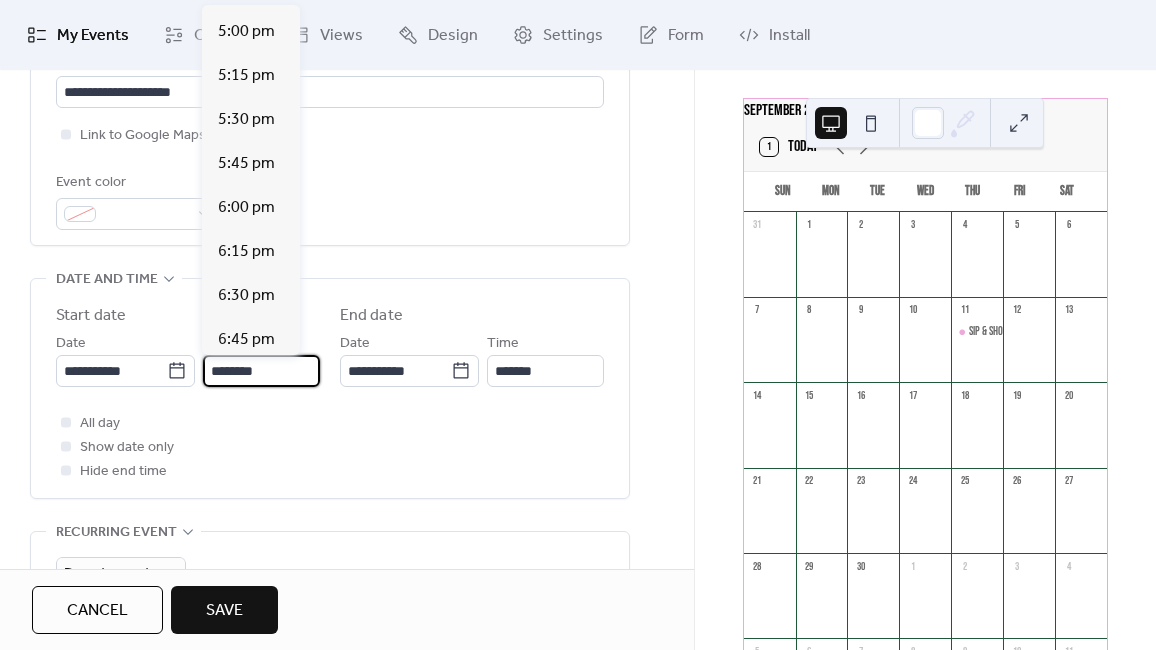scroll, scrollTop: 2987, scrollLeft: 0, axis: vertical 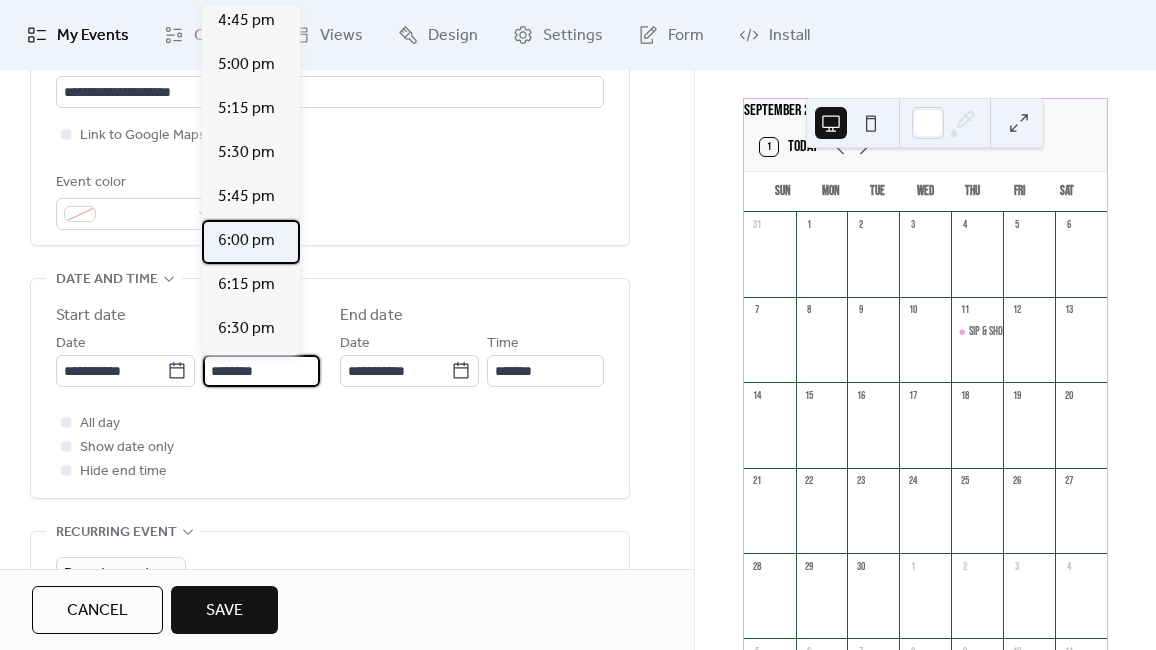 click on "6:00 pm" at bounding box center [246, 241] 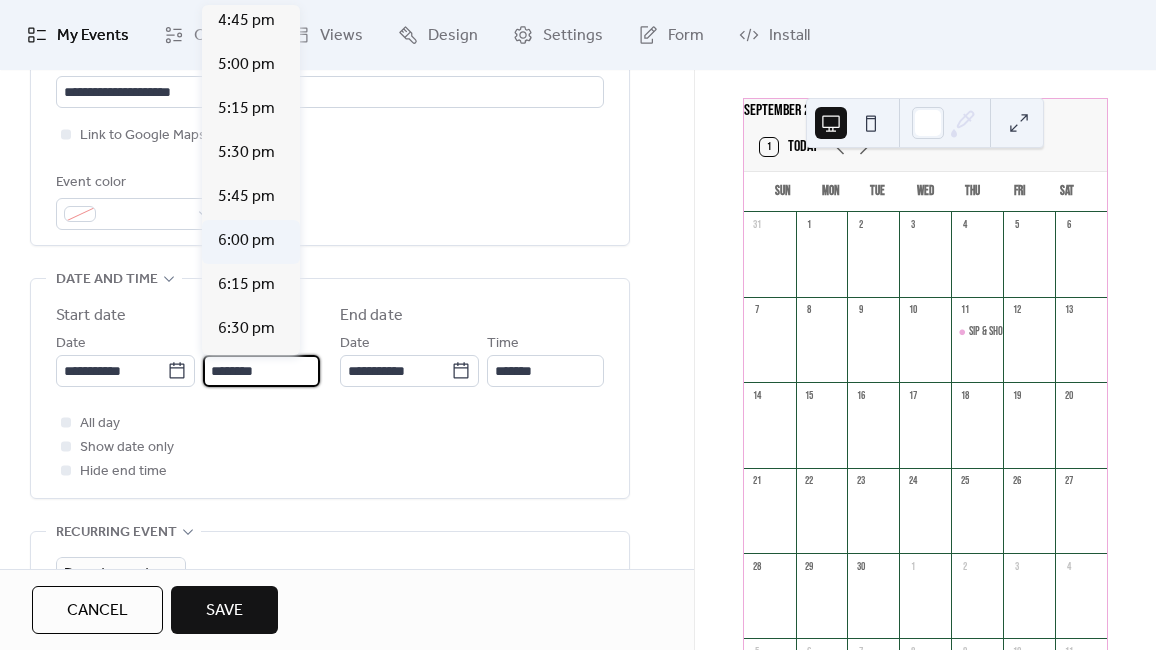 type on "*******" 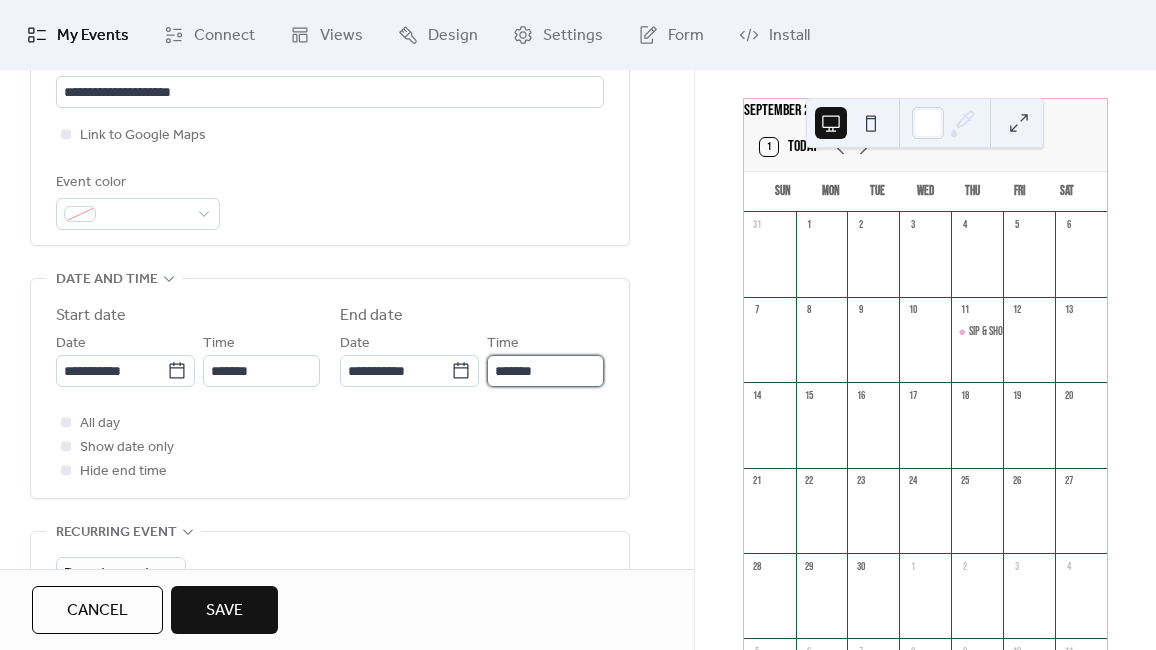 click on "*******" at bounding box center [545, 371] 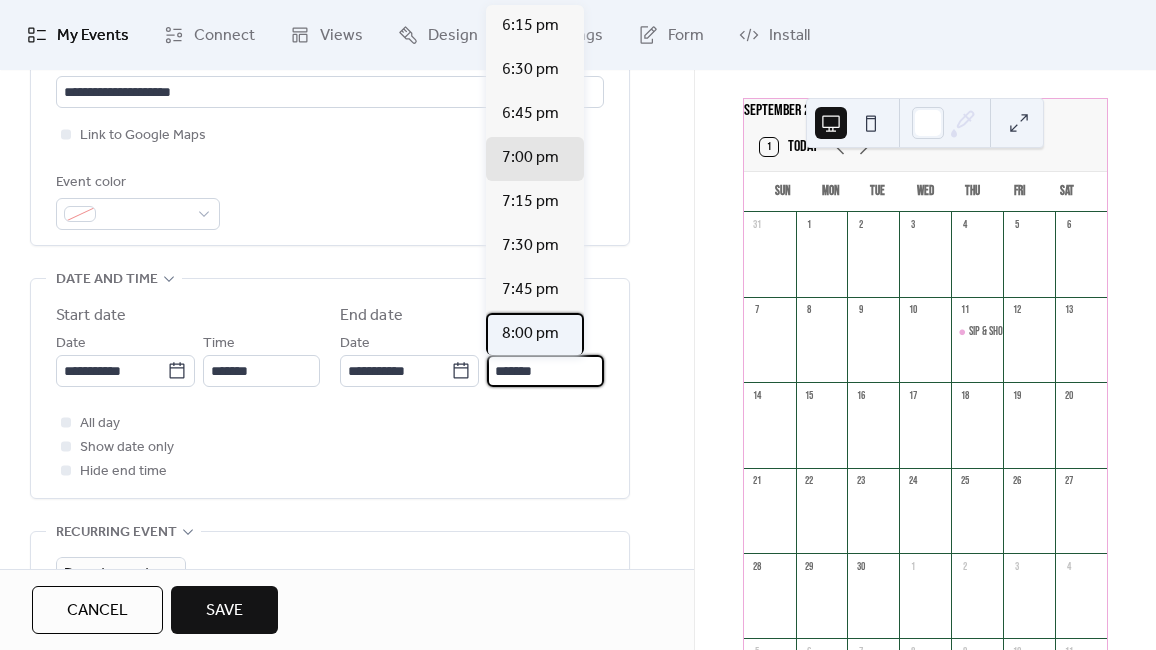 click on "8:00 pm" at bounding box center [530, 334] 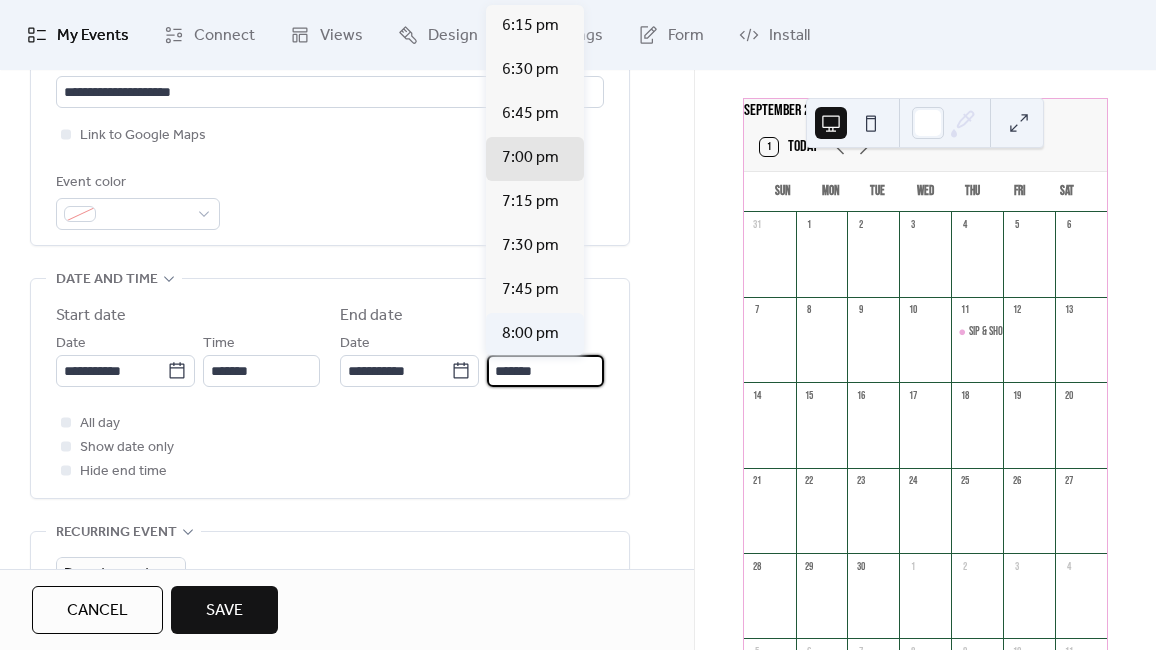 type on "*******" 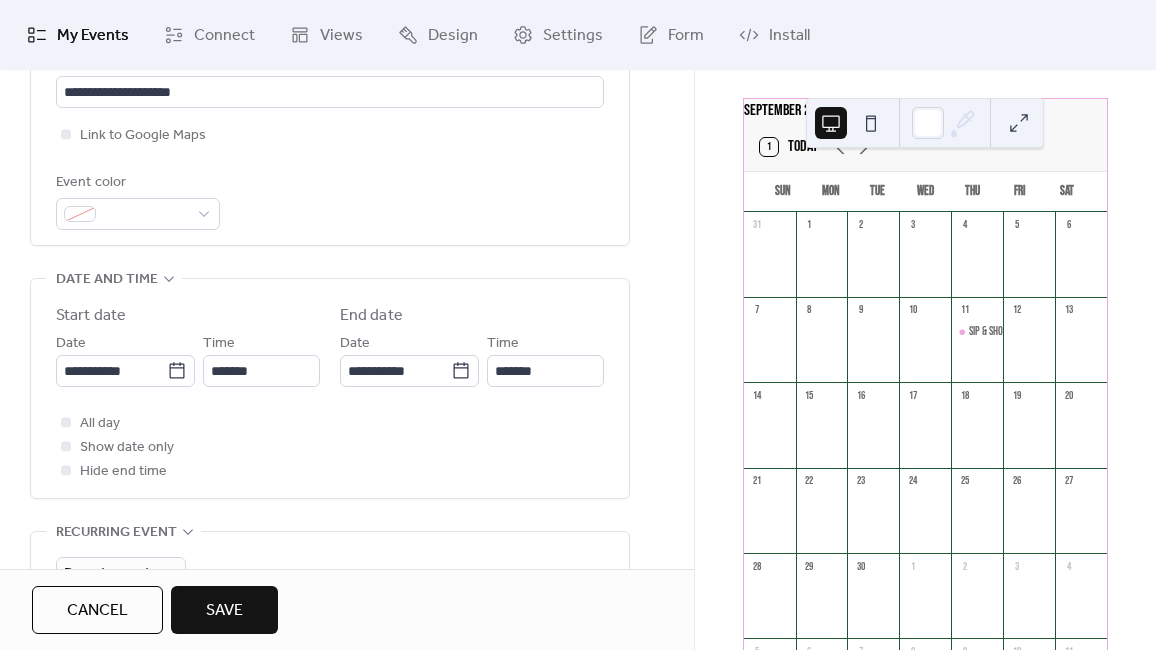 click on "All day Show date only Hide end time" at bounding box center [330, 447] 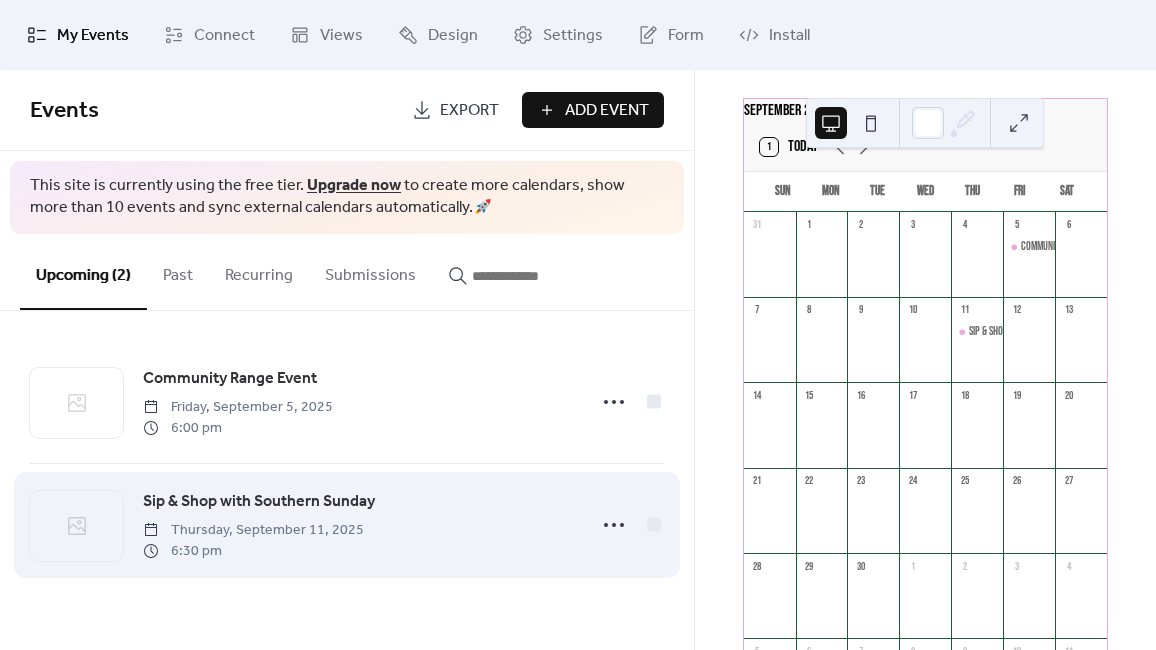 click on "Sip & Shop with Southern Sunday" at bounding box center (259, 502) 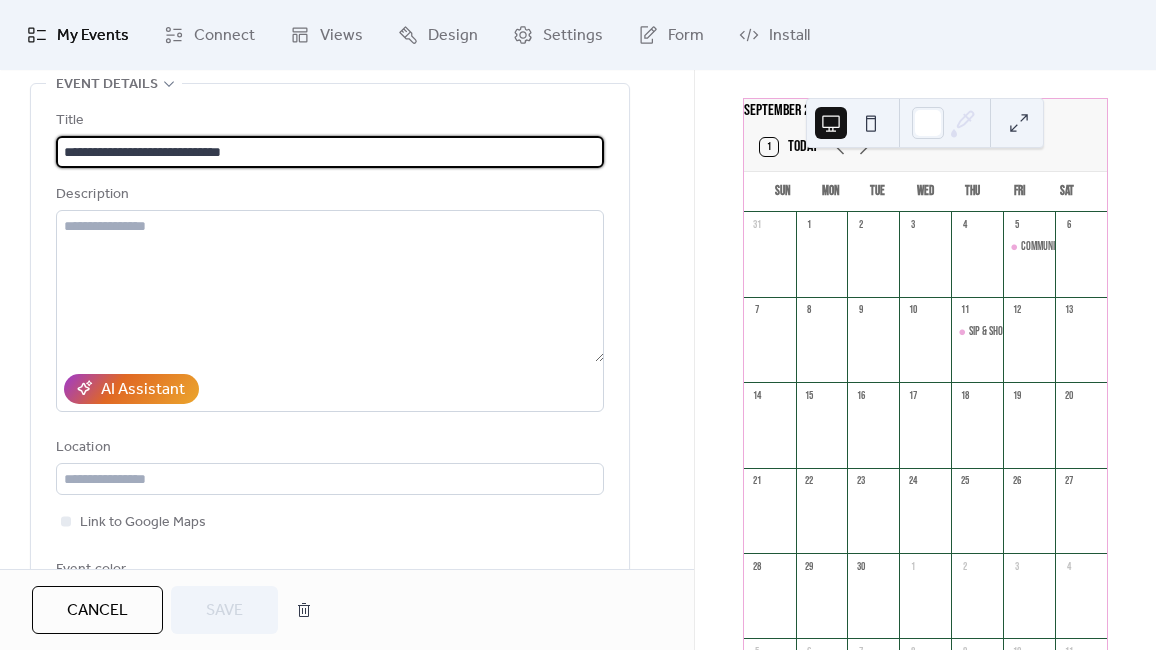 scroll, scrollTop: 121, scrollLeft: 0, axis: vertical 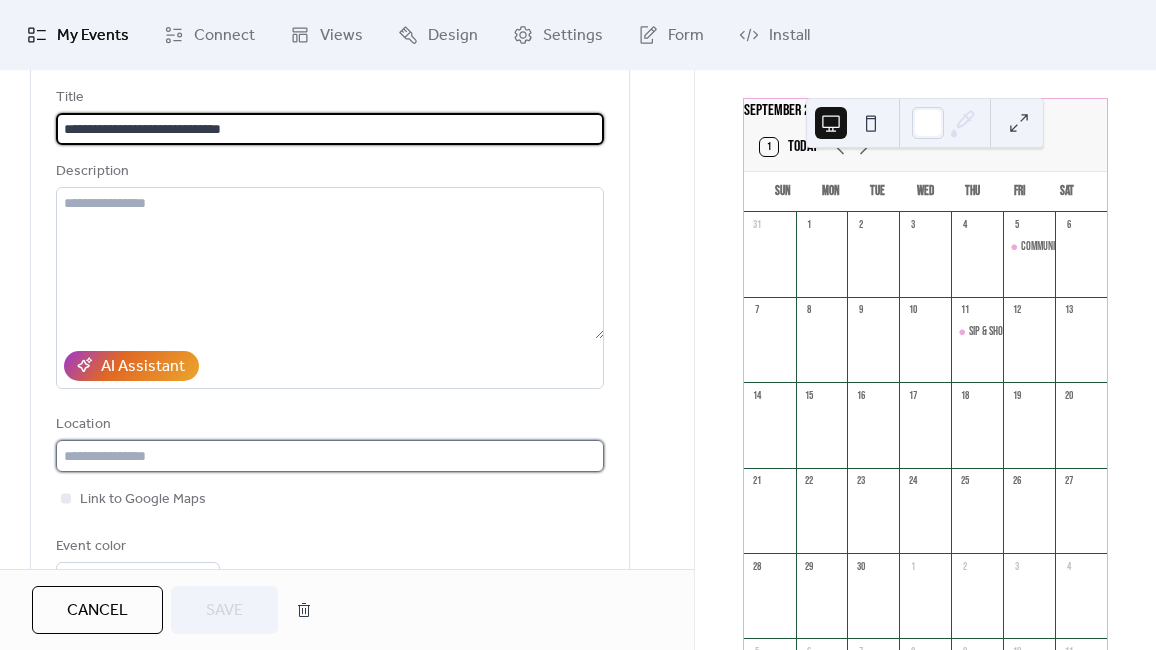 click at bounding box center [330, 456] 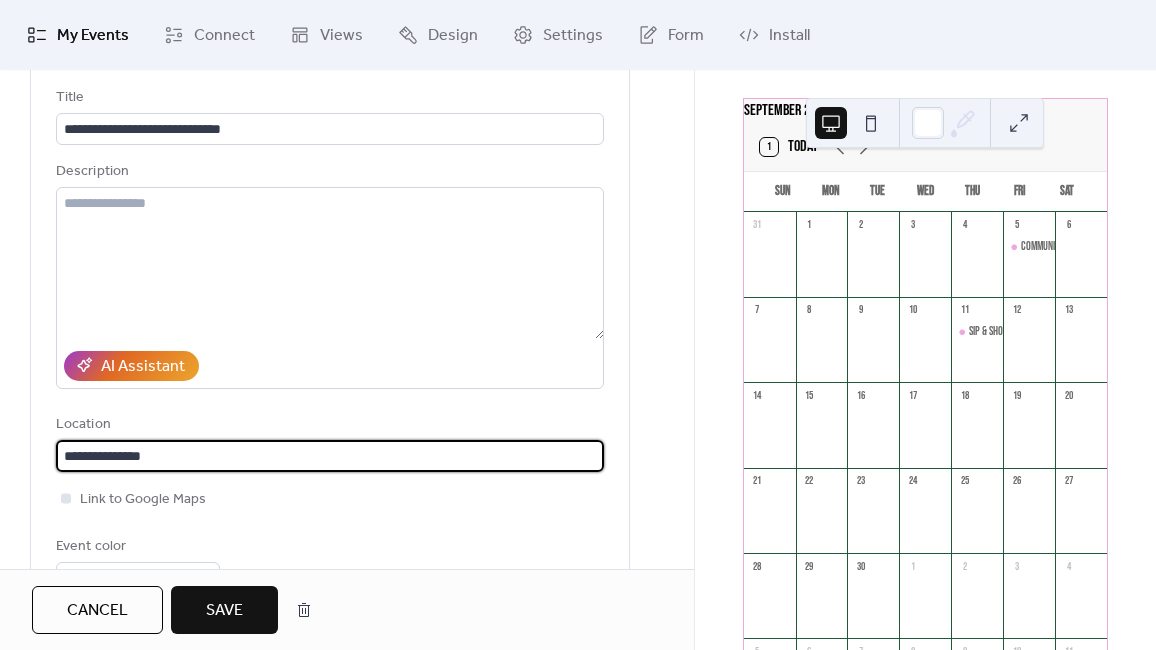 type on "**********" 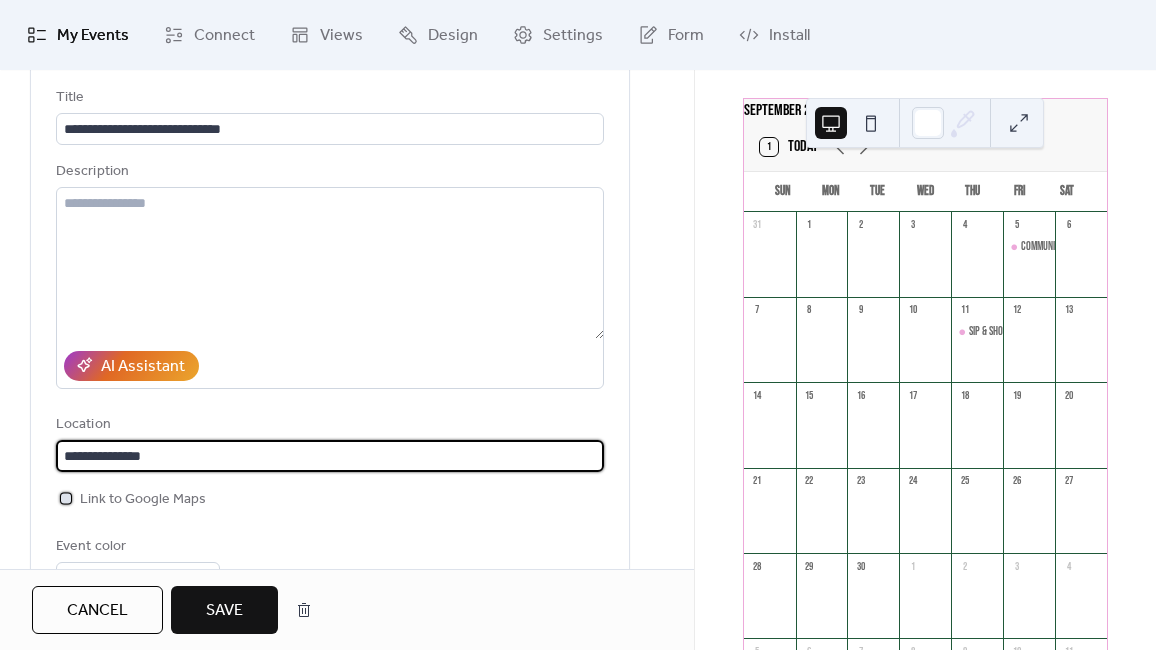 click on "Link to Google Maps" at bounding box center [143, 500] 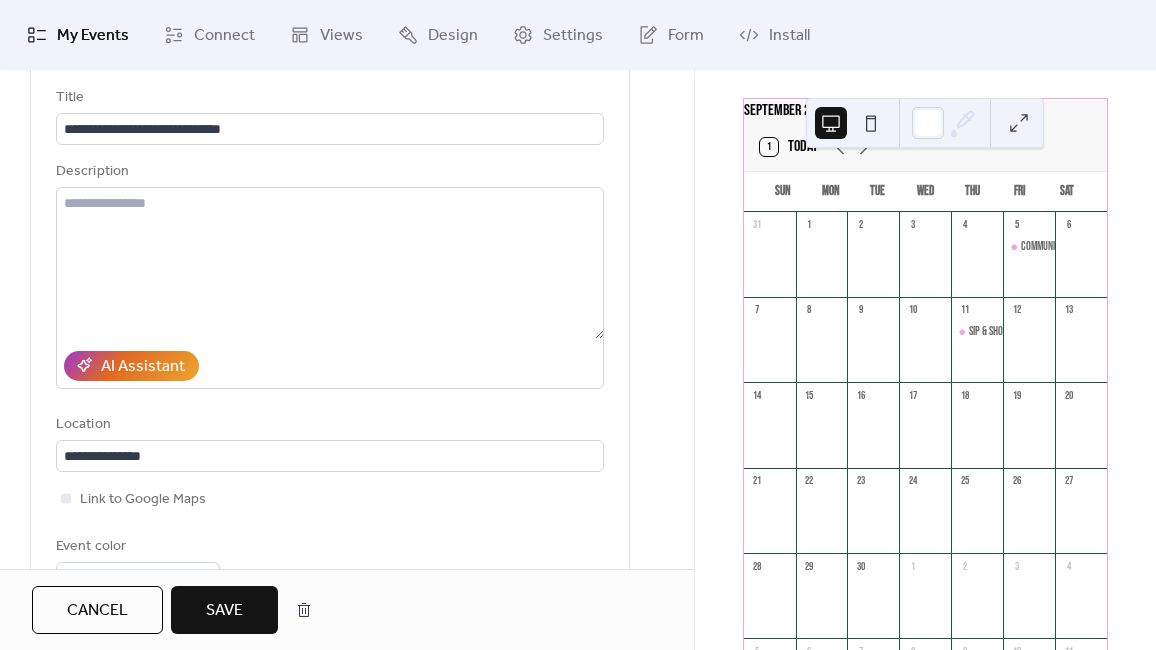 click on "Save" at bounding box center [224, 611] 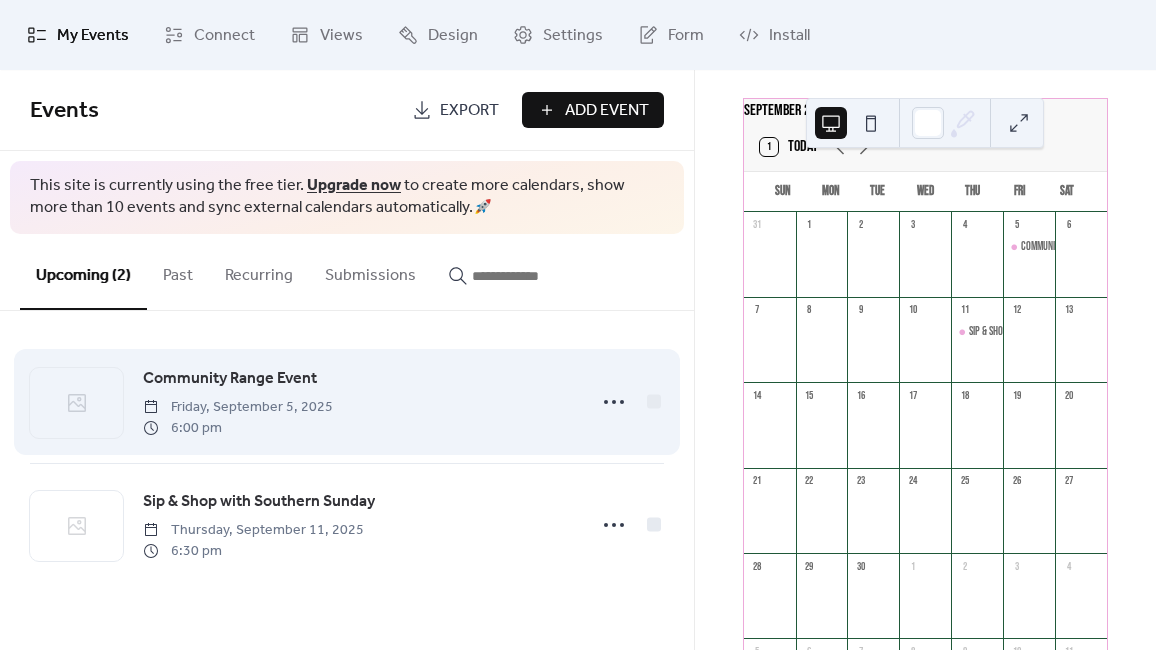 click on "Community Range Event [DAY], [MONTH] [DATE] [TIME]" at bounding box center (358, 402) 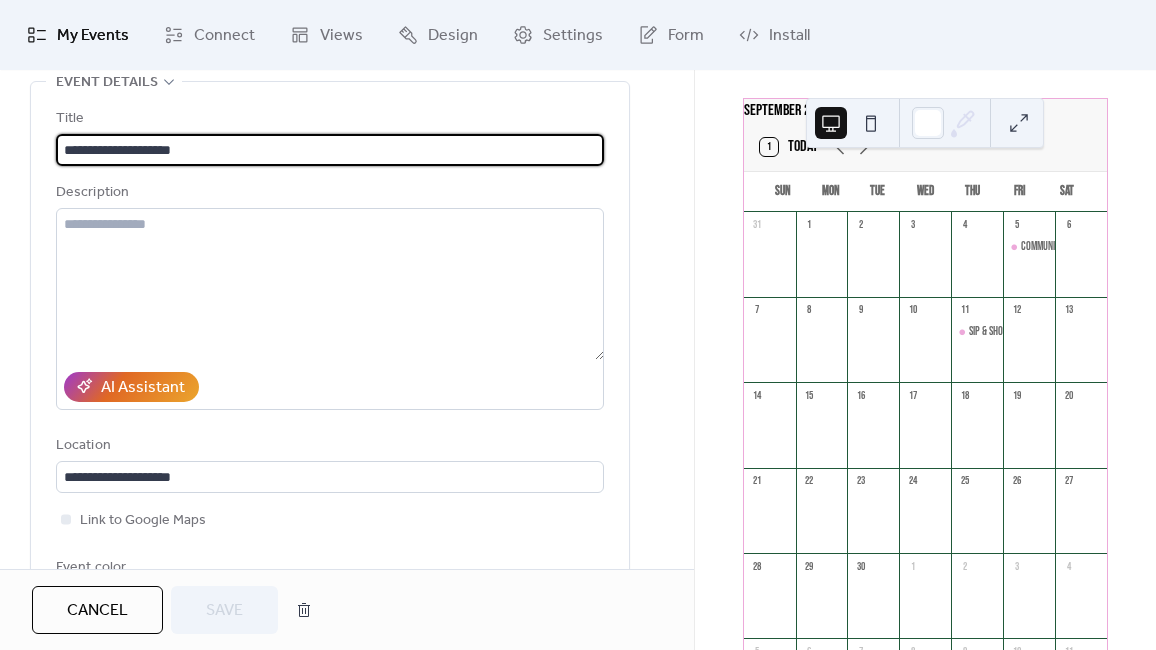 scroll, scrollTop: 102, scrollLeft: 0, axis: vertical 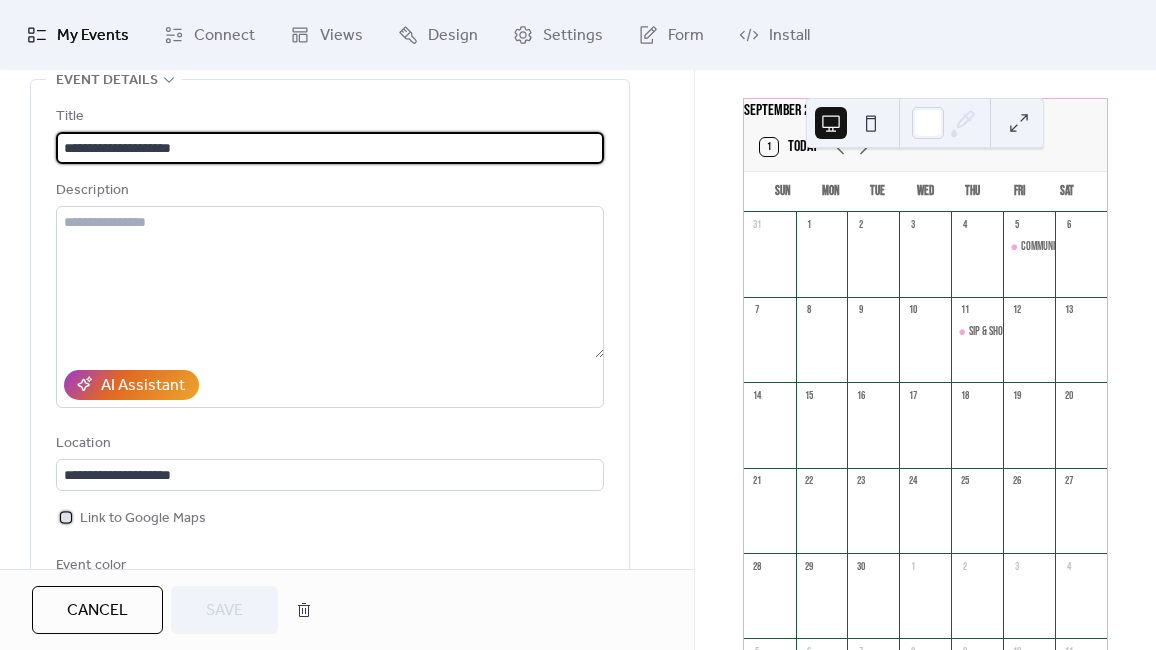 click on "Link to Google Maps" at bounding box center [143, 519] 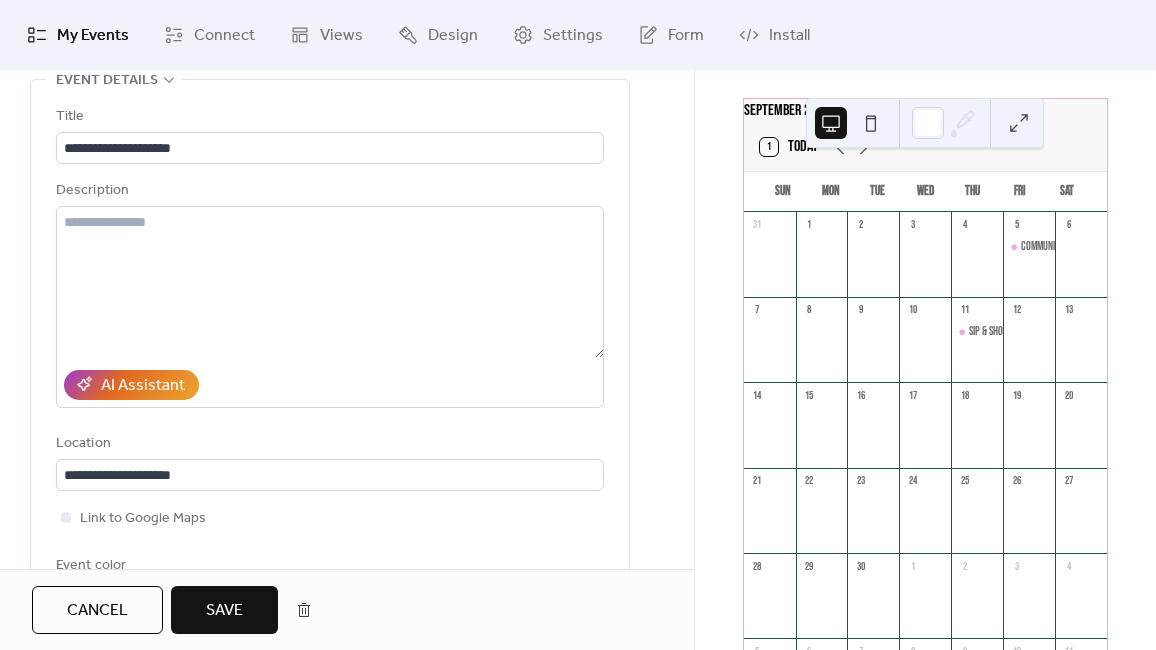 click on "Save" at bounding box center [224, 610] 